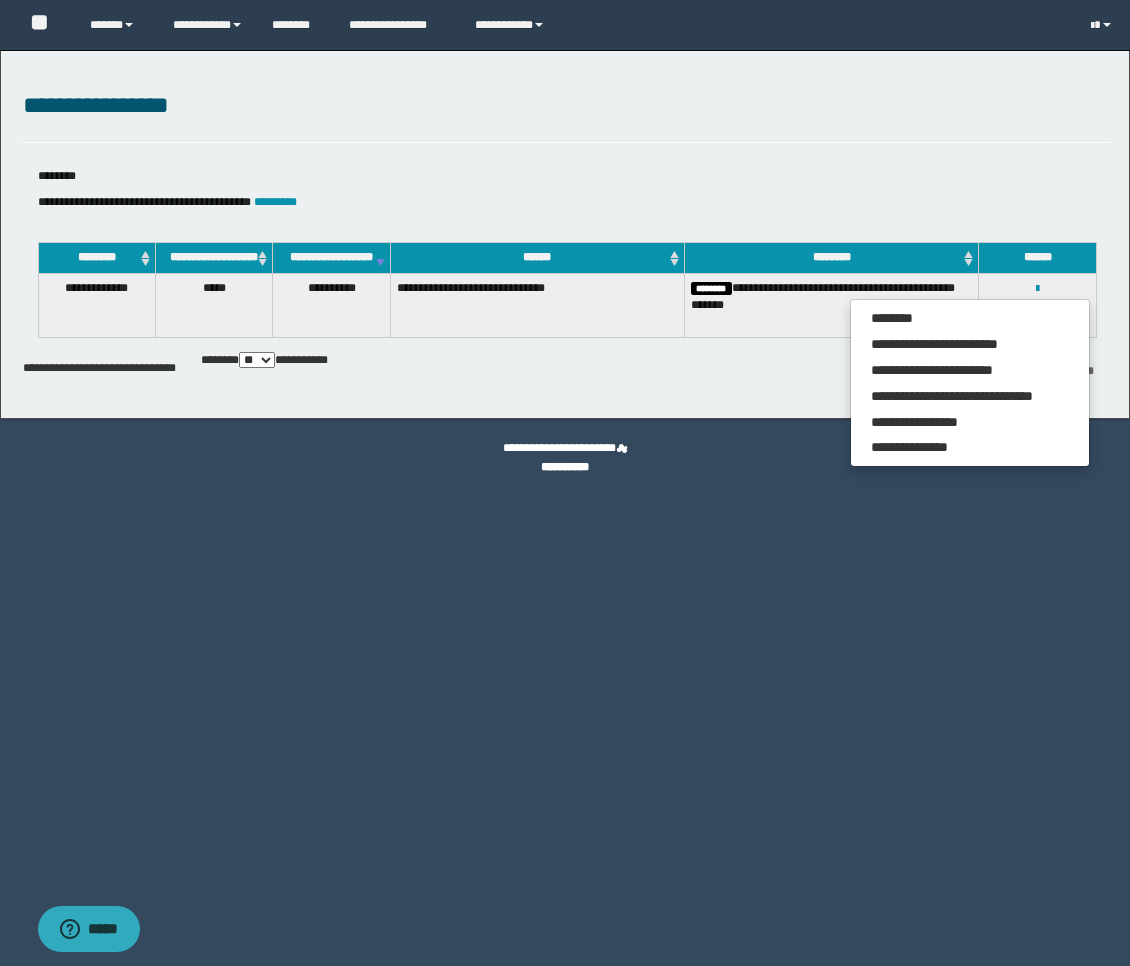 scroll, scrollTop: 0, scrollLeft: 0, axis: both 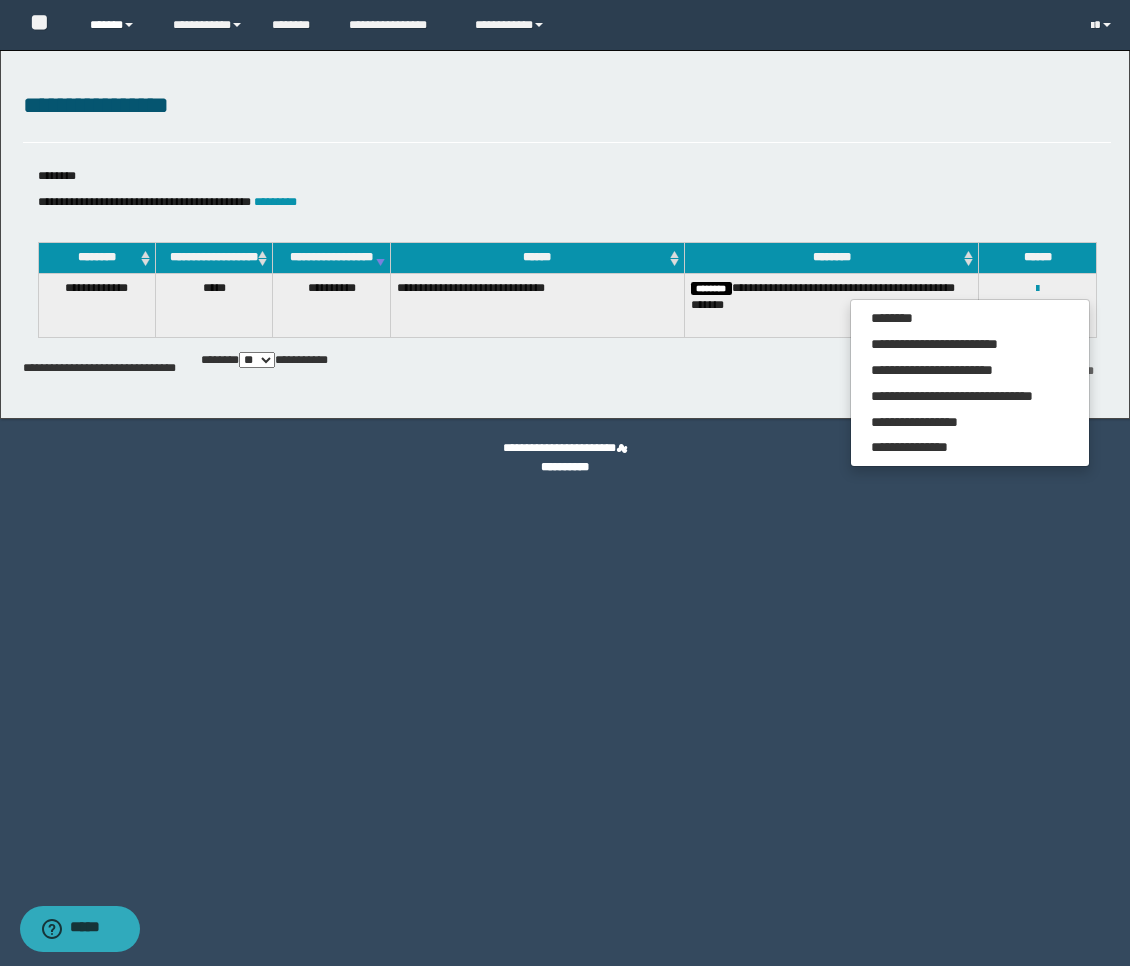 click on "******" at bounding box center [116, 25] 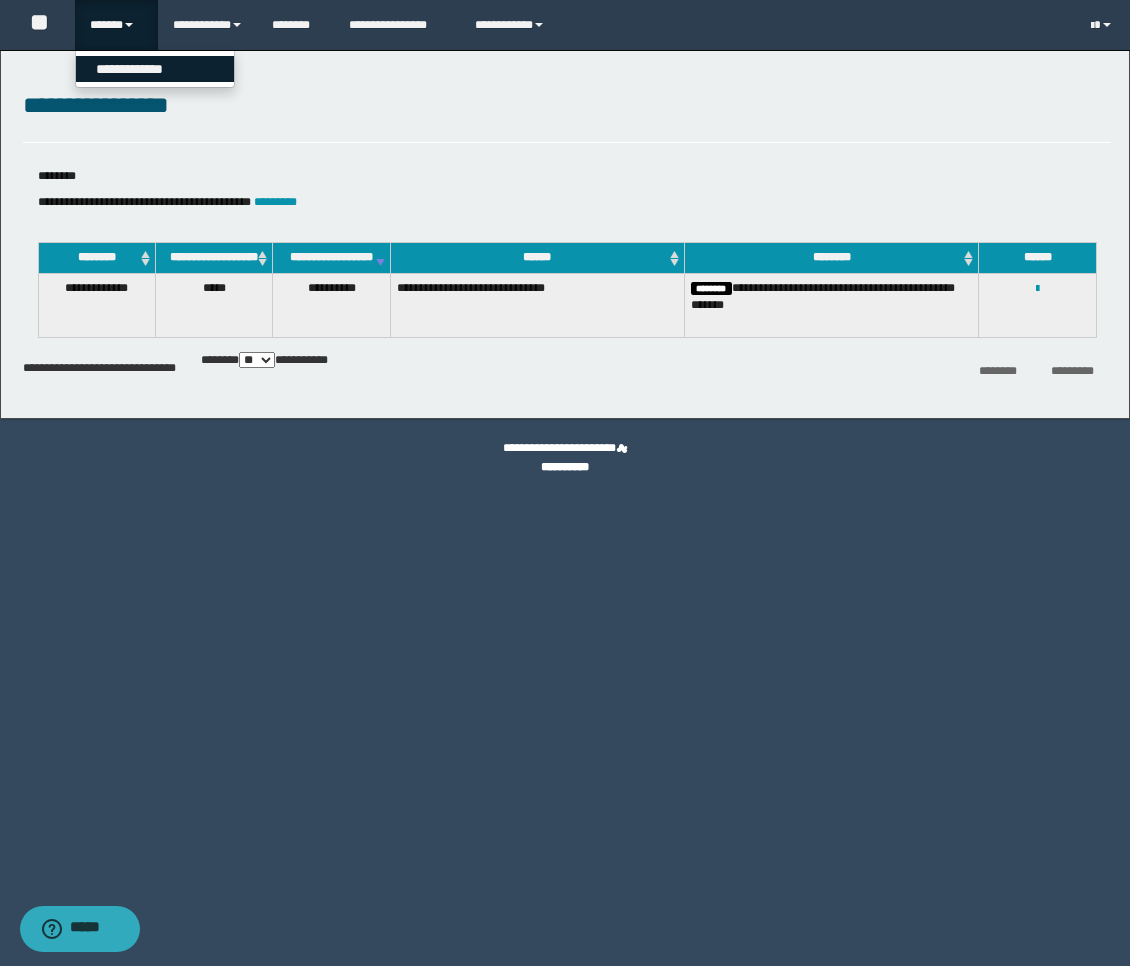 click on "**********" at bounding box center (155, 69) 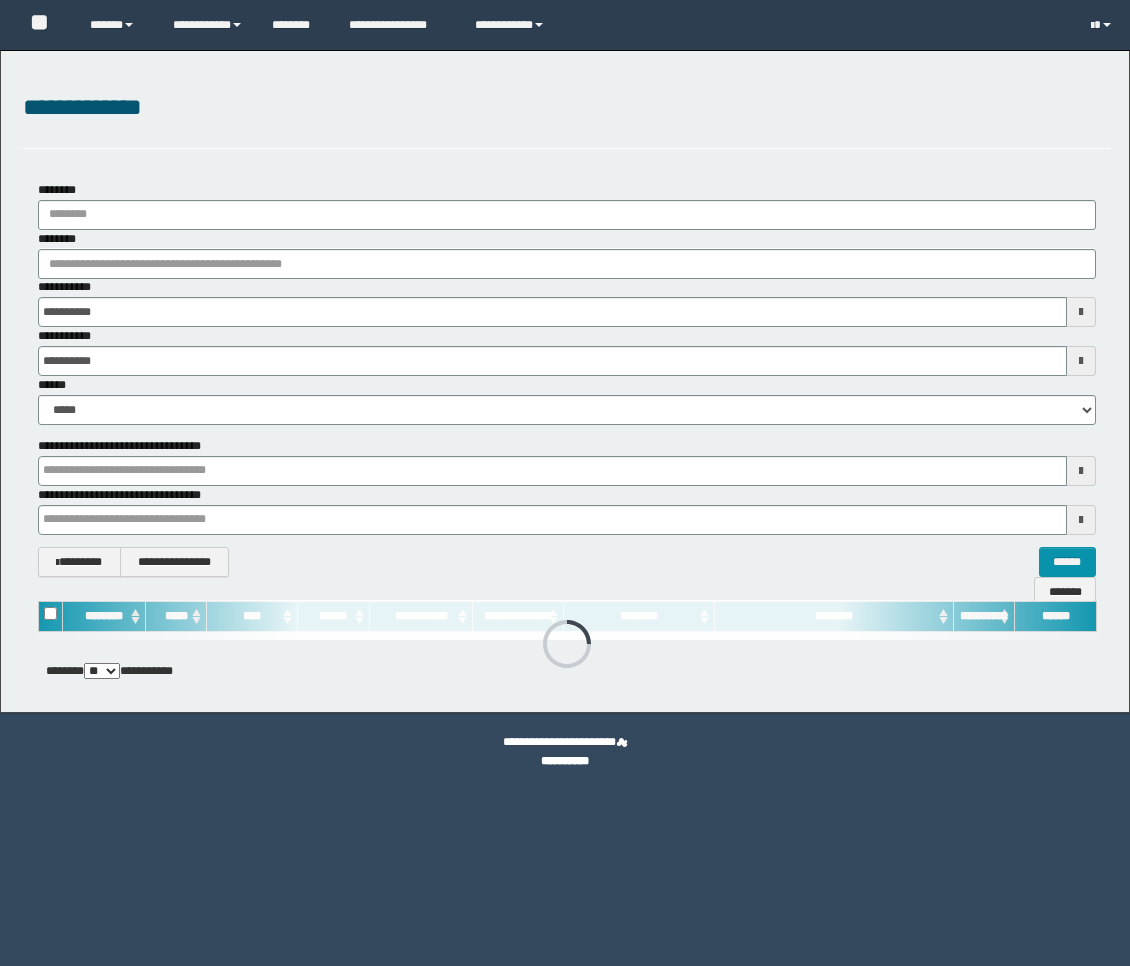 scroll, scrollTop: 0, scrollLeft: 0, axis: both 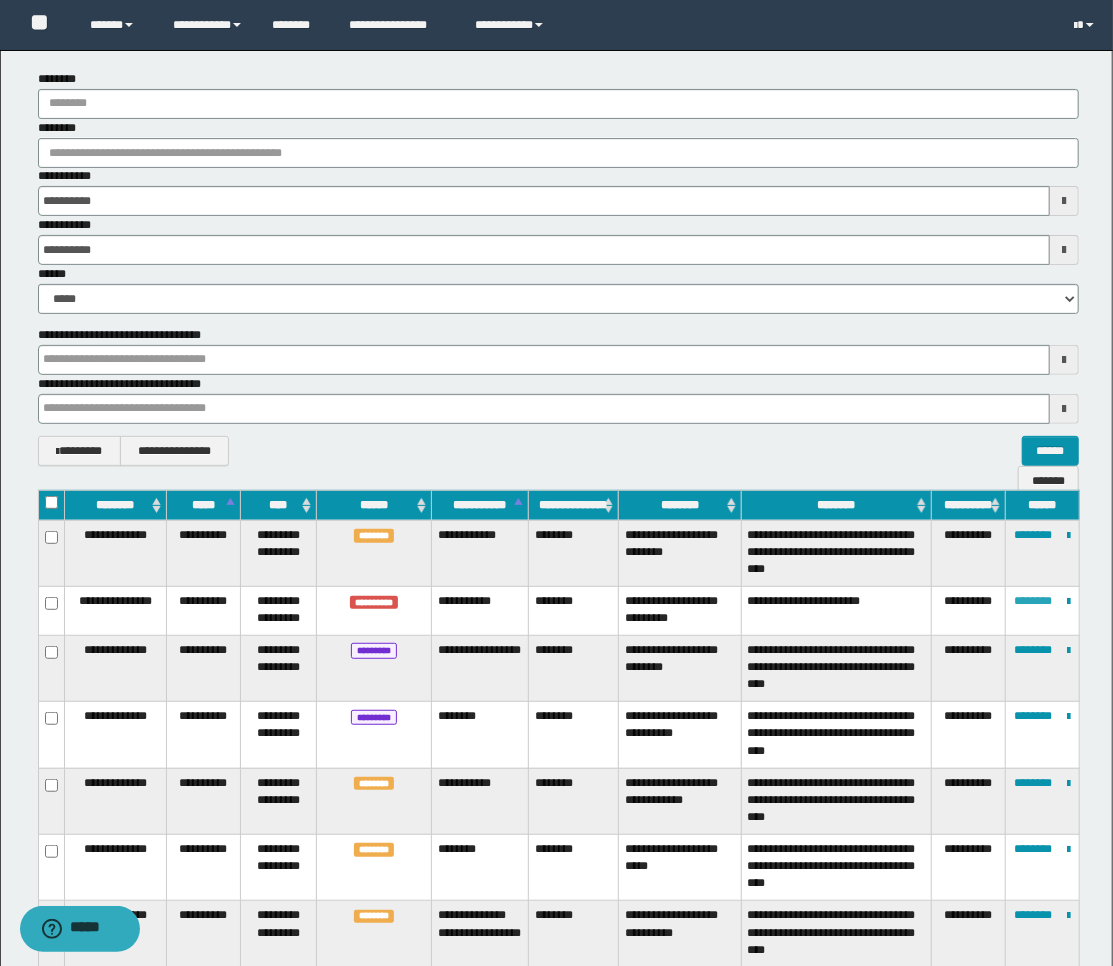 click on "********" at bounding box center [1034, 601] 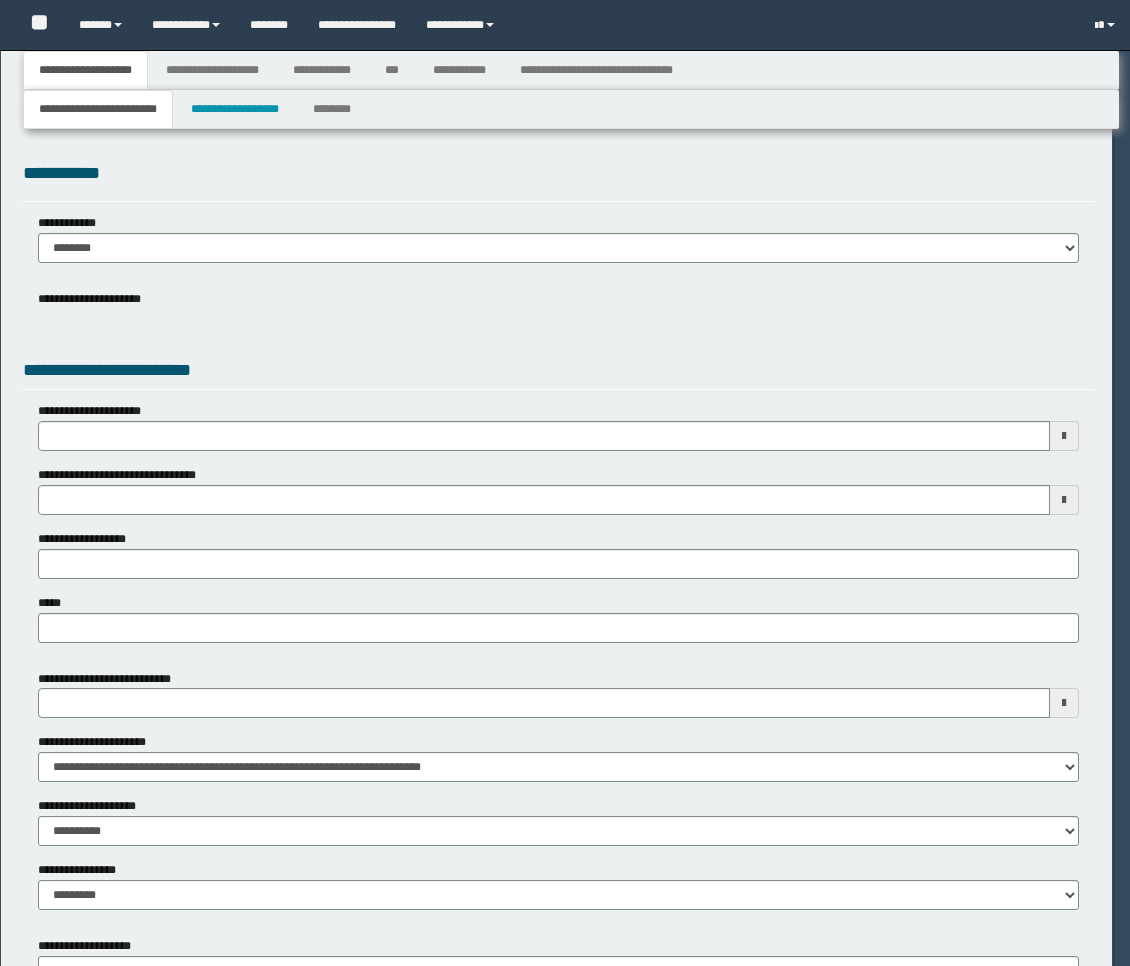 scroll, scrollTop: 0, scrollLeft: 0, axis: both 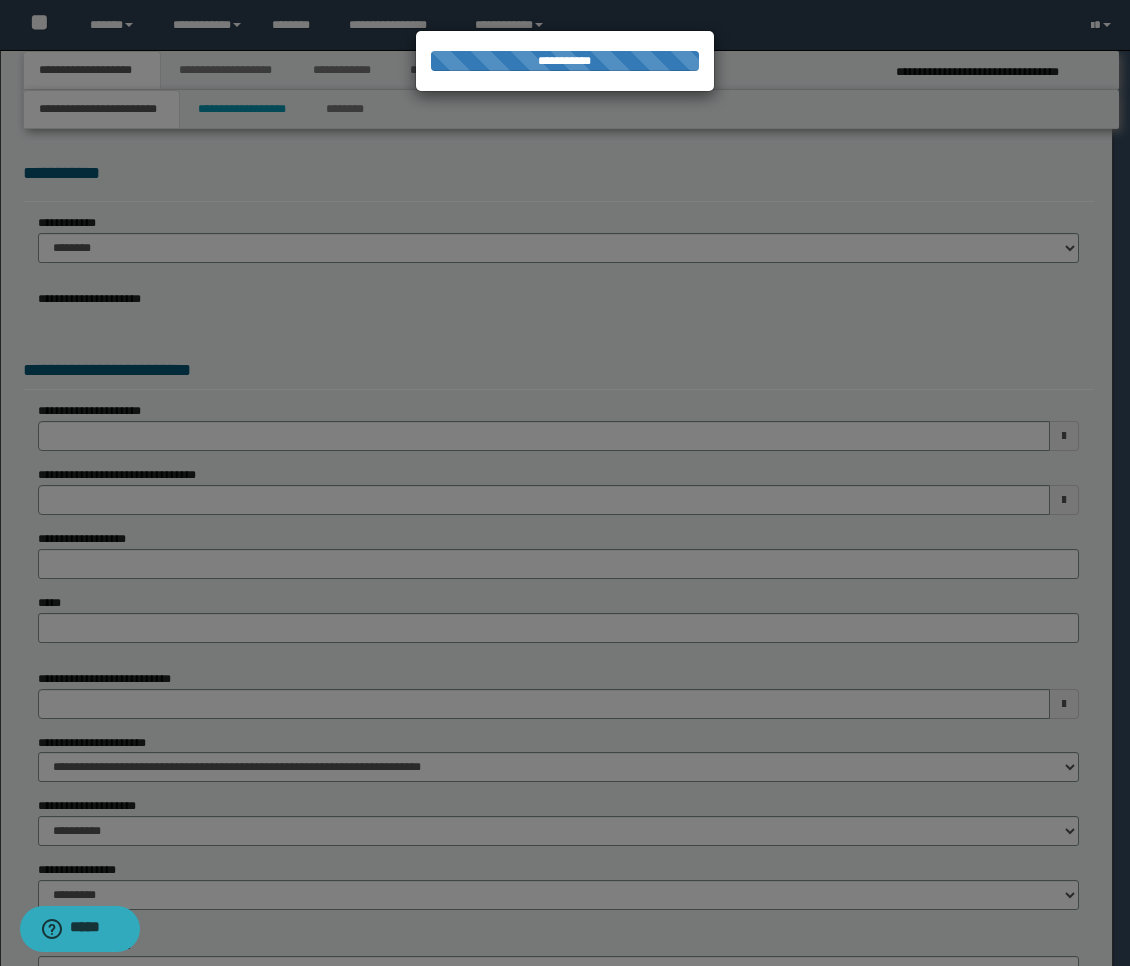 select on "*" 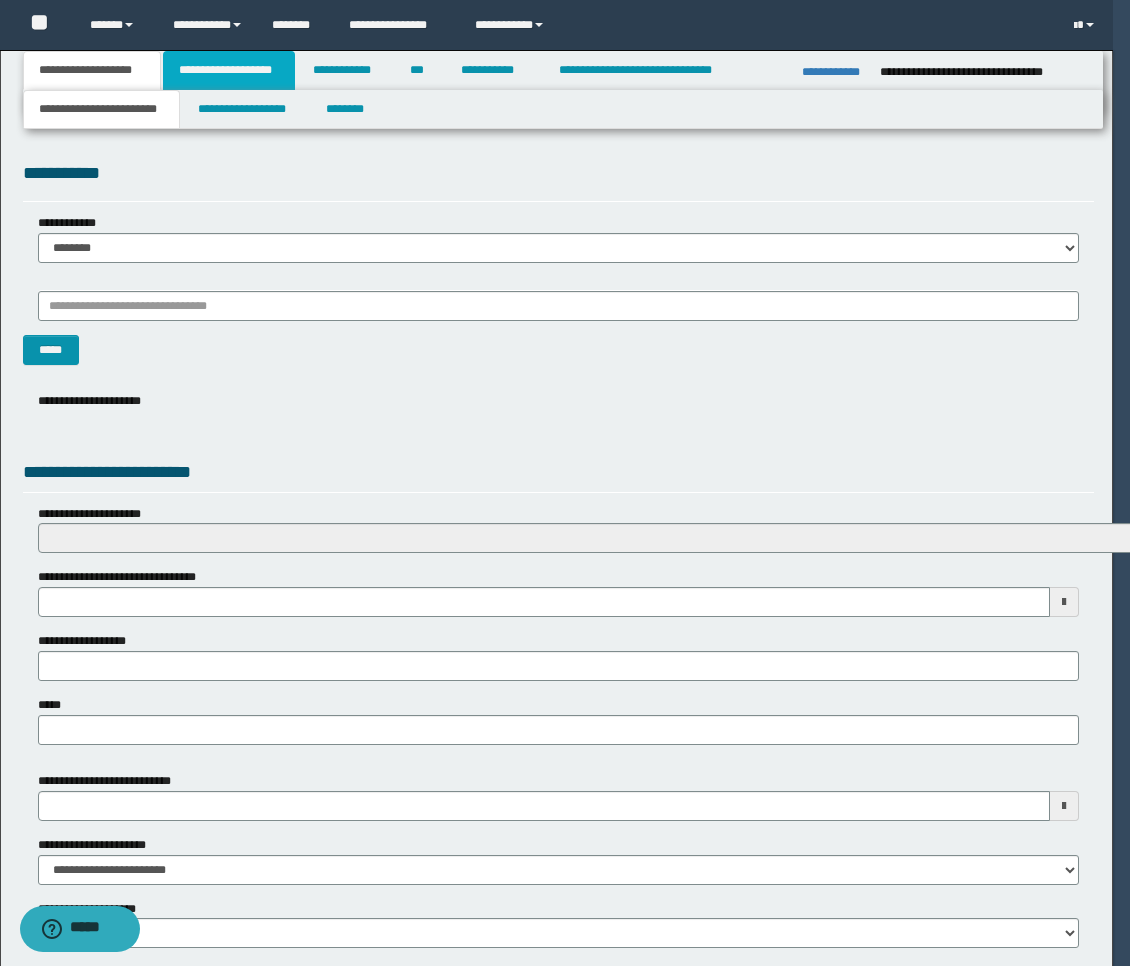 click on "**********" at bounding box center (229, 70) 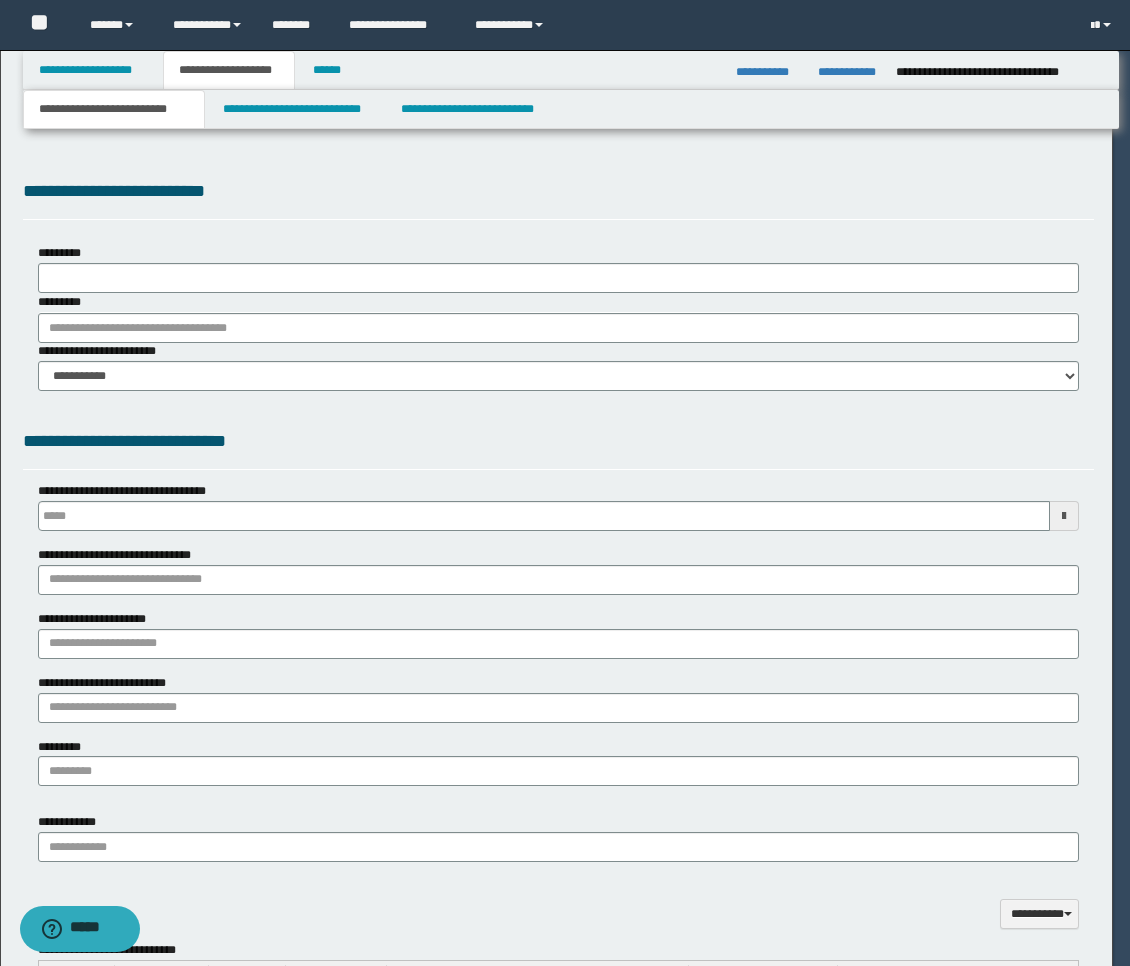 type on "**********" 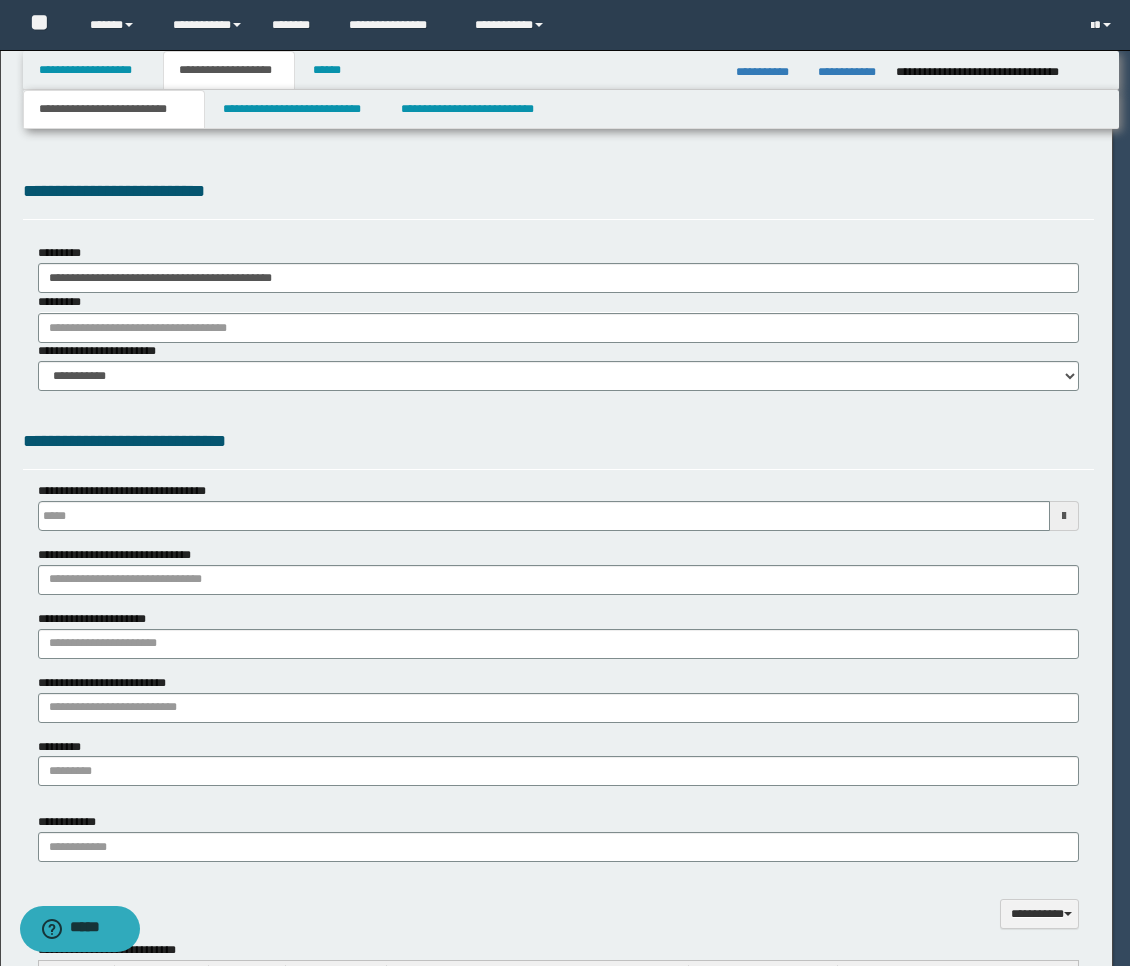 scroll, scrollTop: 0, scrollLeft: 0, axis: both 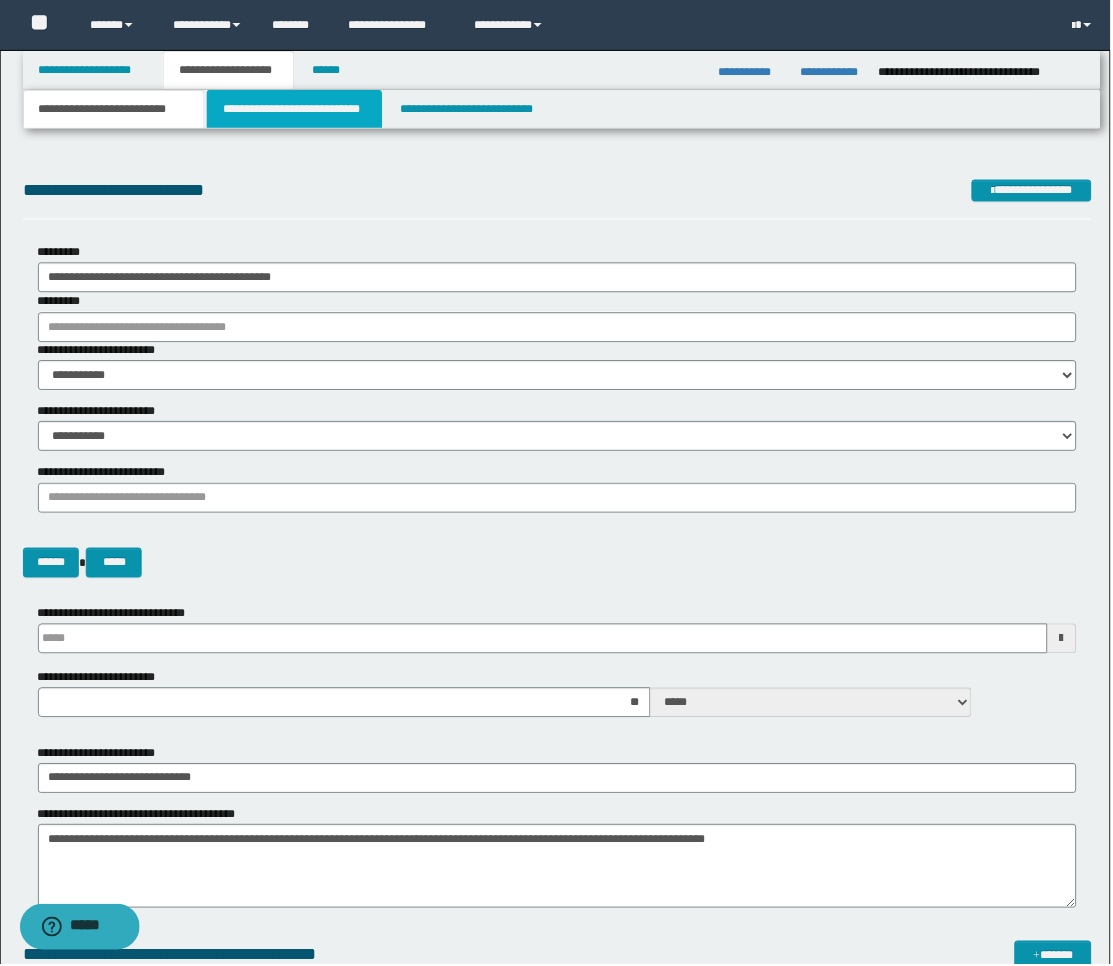 click on "**********" at bounding box center (295, 109) 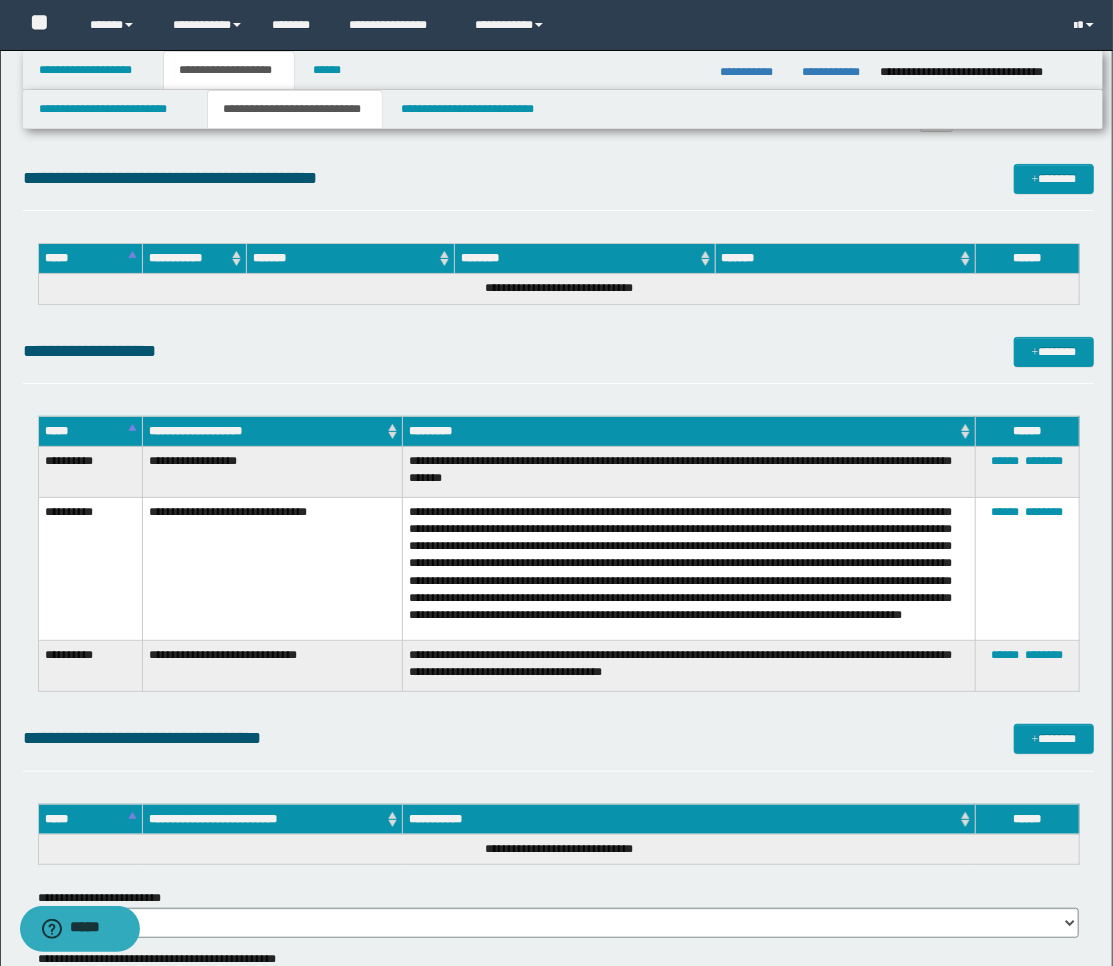 scroll, scrollTop: 3444, scrollLeft: 0, axis: vertical 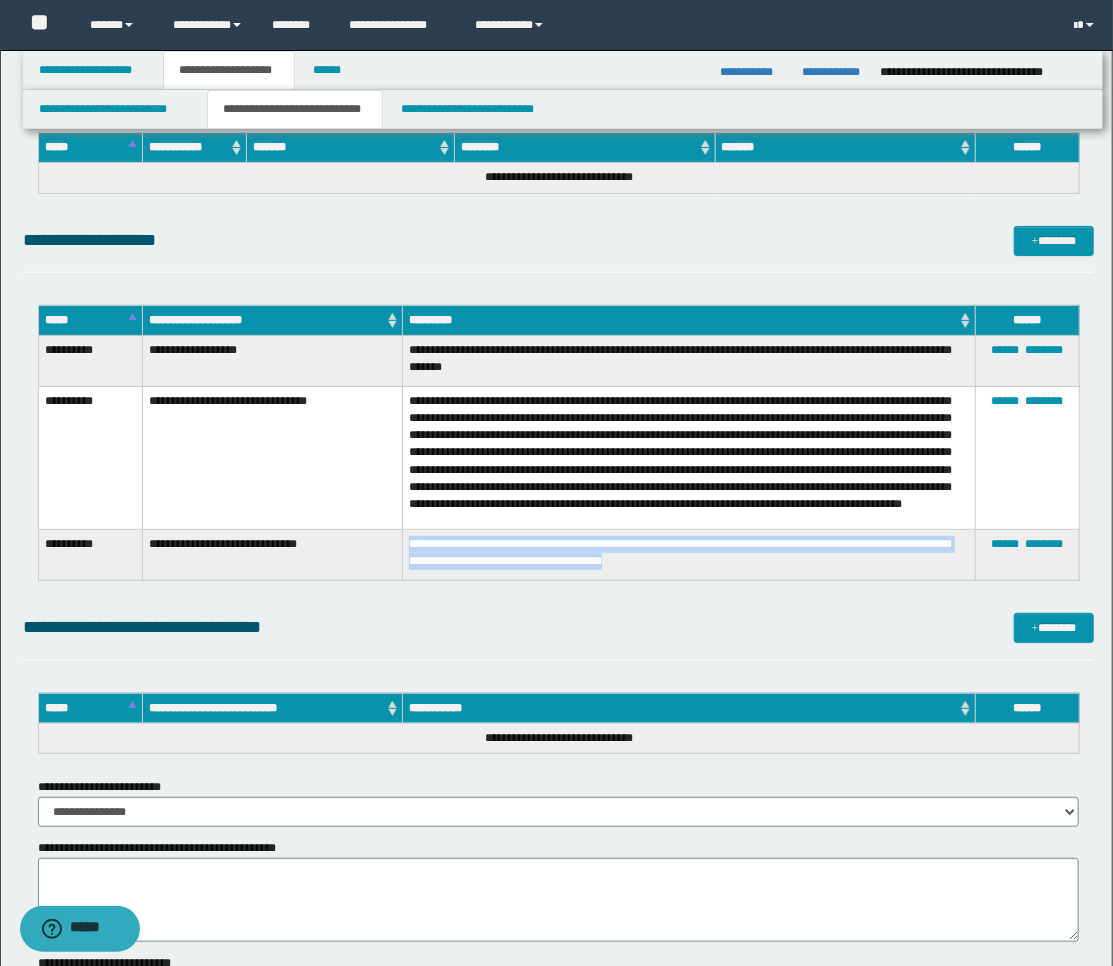 drag, startPoint x: 654, startPoint y: 565, endPoint x: 411, endPoint y: 547, distance: 243.66576 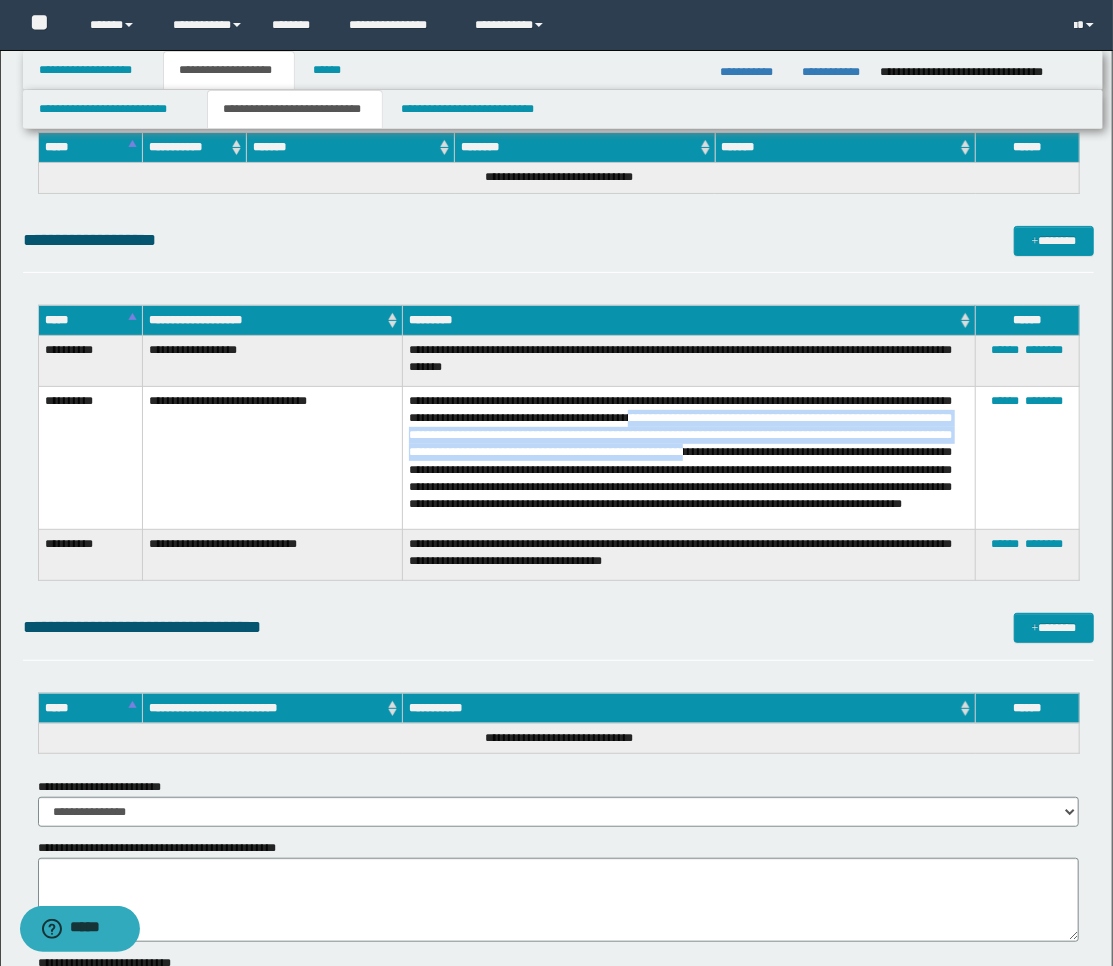 drag, startPoint x: 715, startPoint y: 415, endPoint x: 843, endPoint y: 448, distance: 132.18547 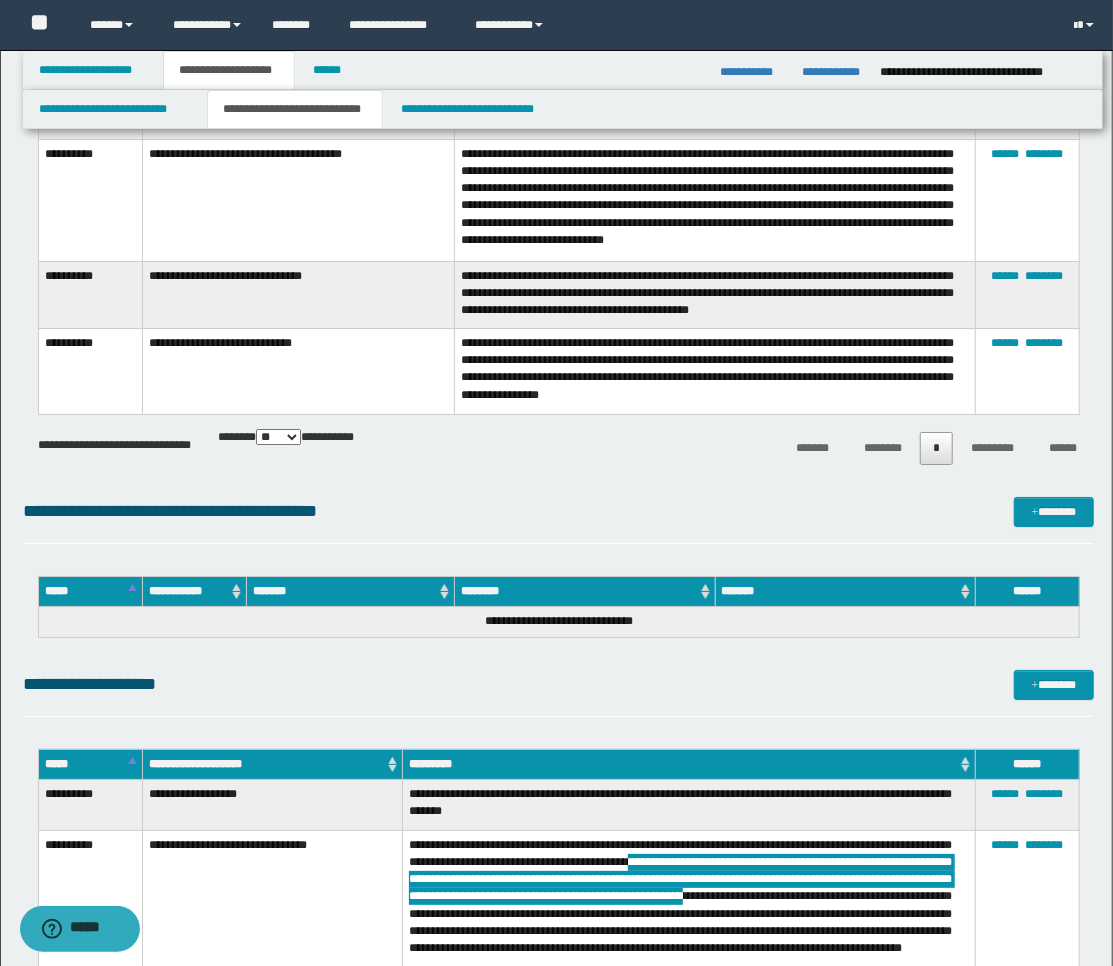 scroll, scrollTop: 2888, scrollLeft: 0, axis: vertical 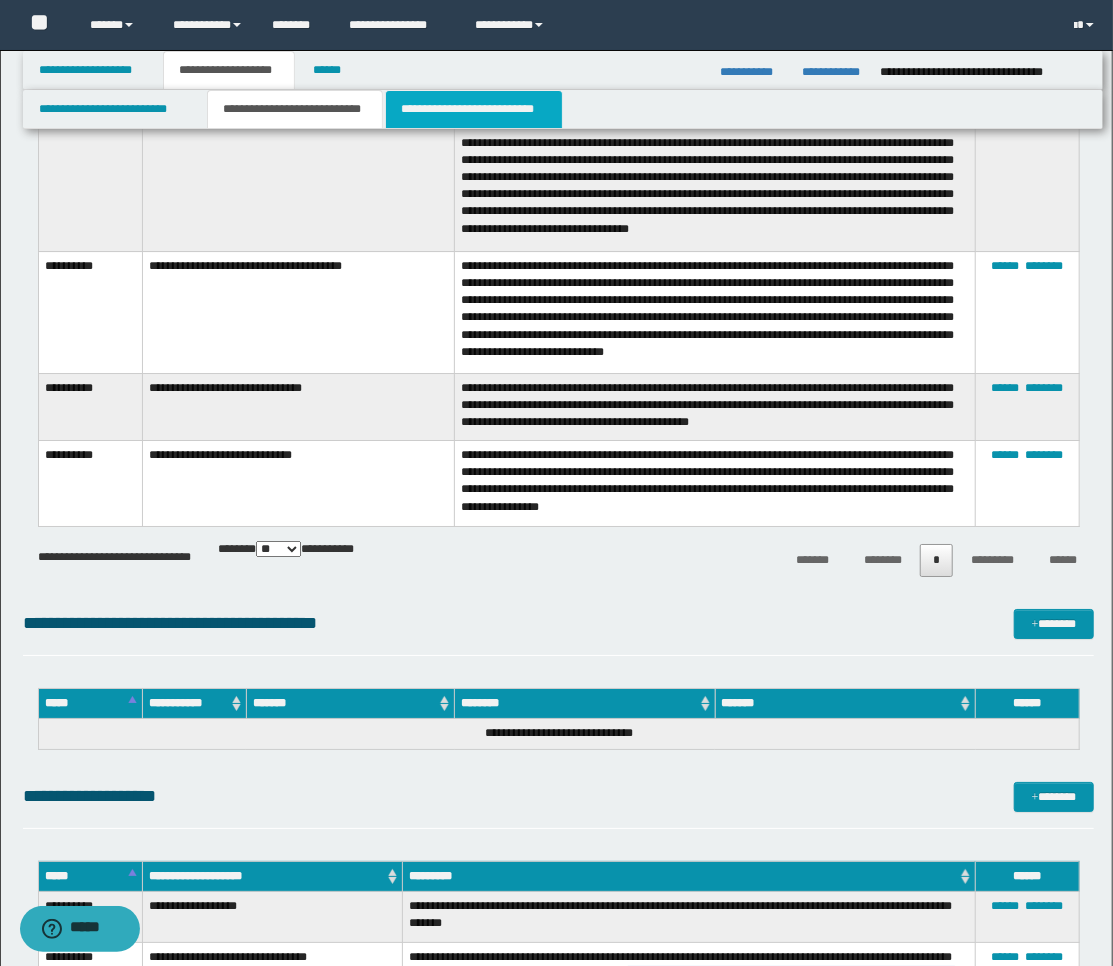click on "**********" at bounding box center (474, 109) 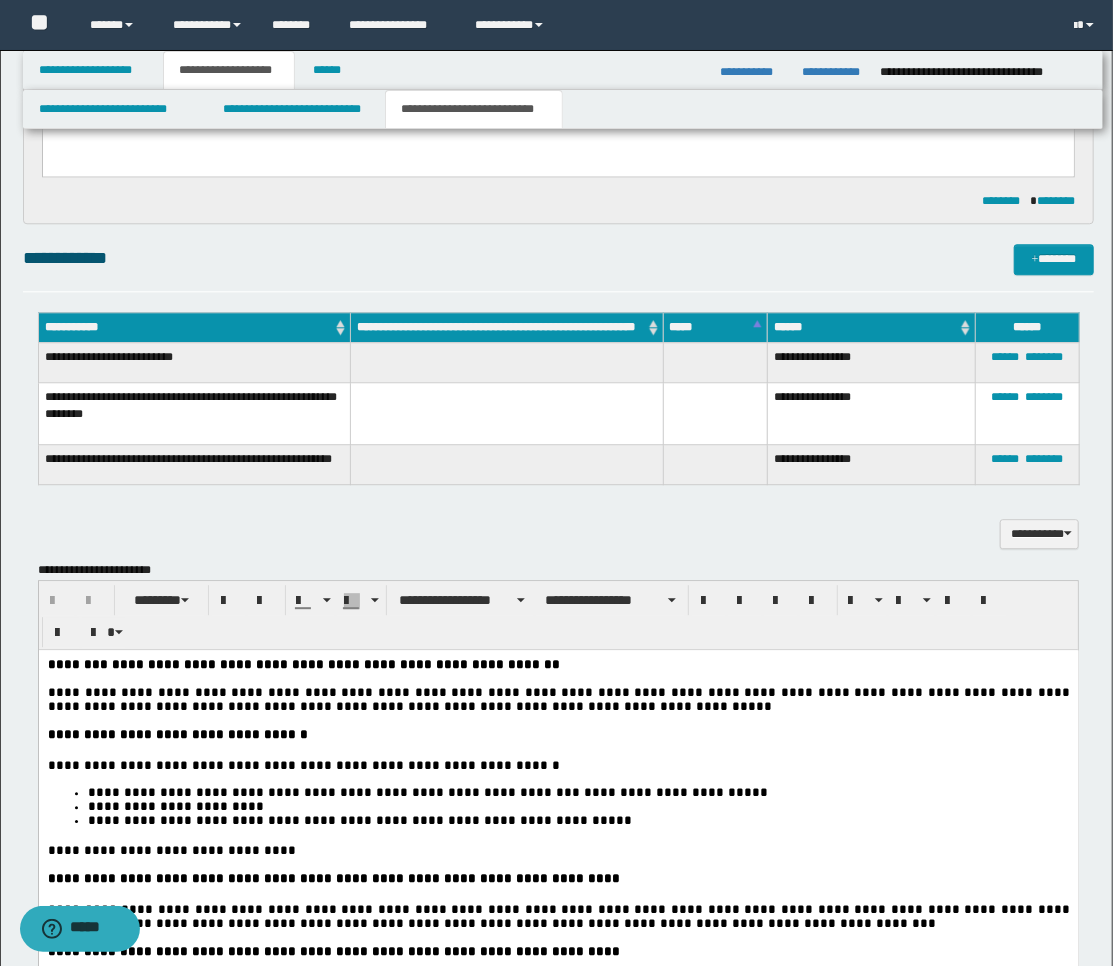 scroll, scrollTop: 2222, scrollLeft: 0, axis: vertical 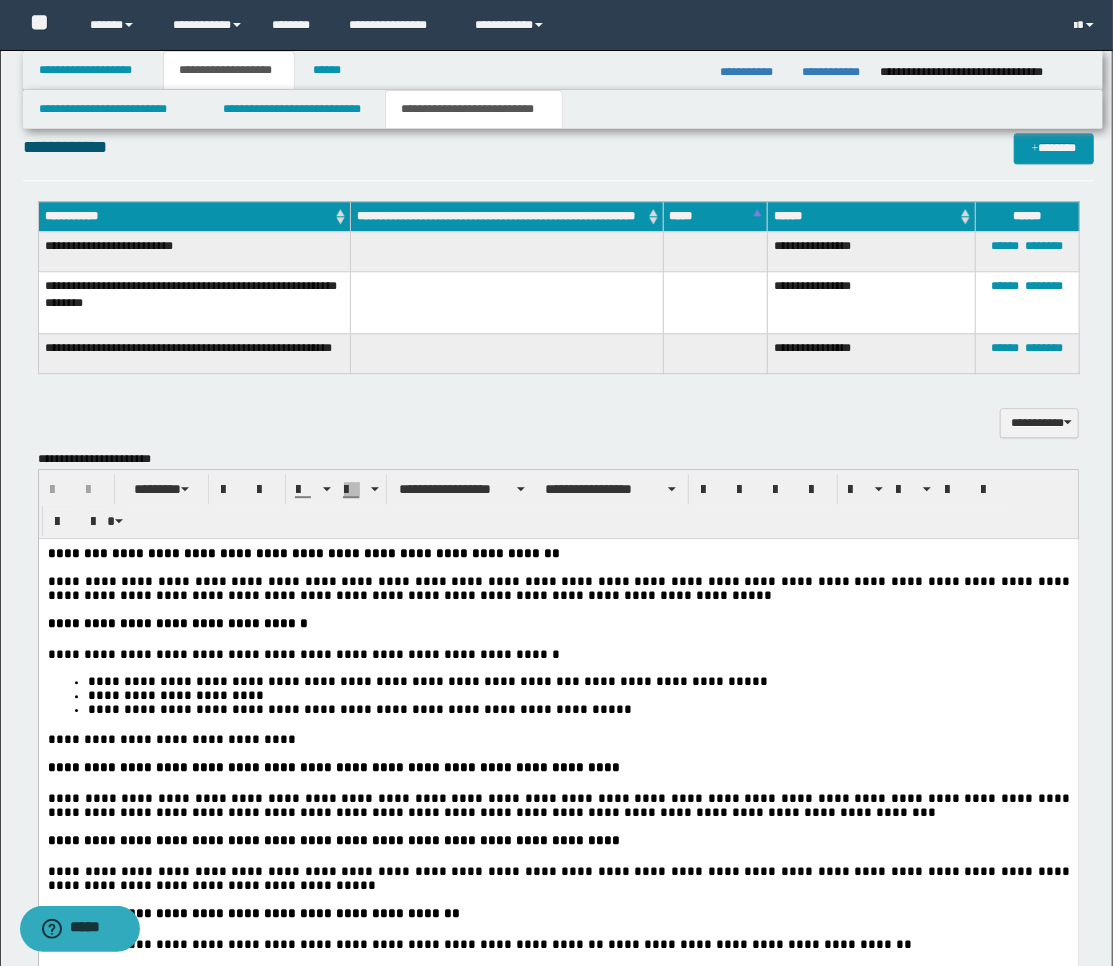 click on "**********" at bounding box center (558, 1219) 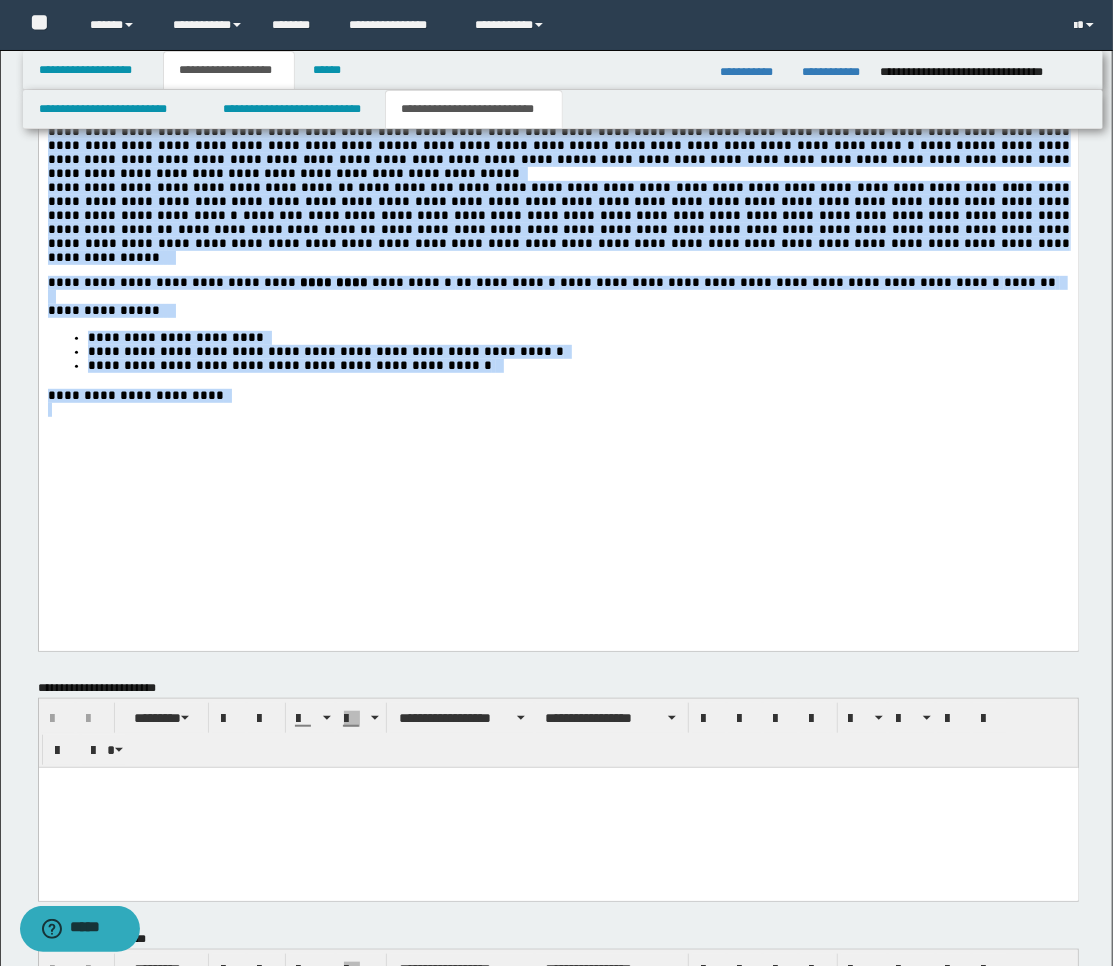 scroll, scrollTop: 3777, scrollLeft: 0, axis: vertical 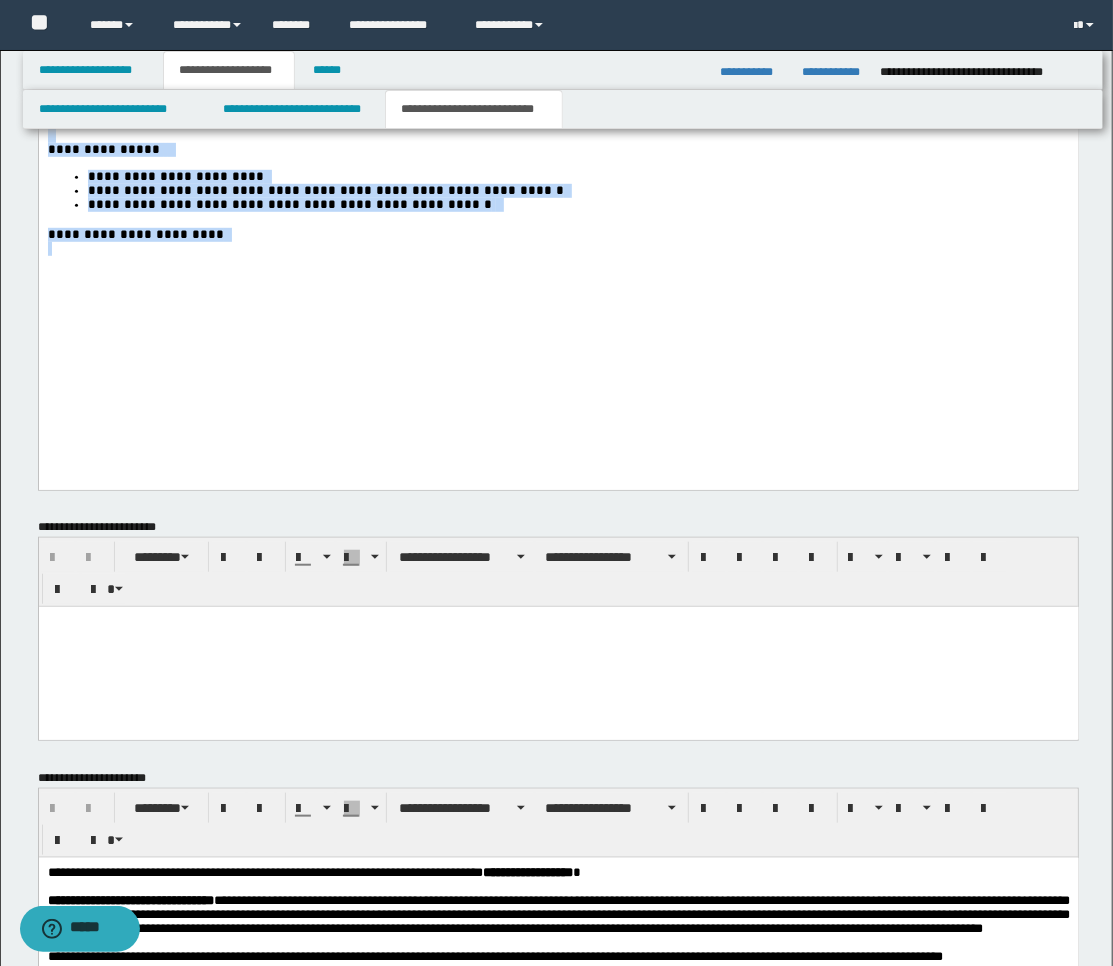drag, startPoint x: 46, startPoint y: -1030, endPoint x: 545, endPoint y: 394, distance: 1508.8993 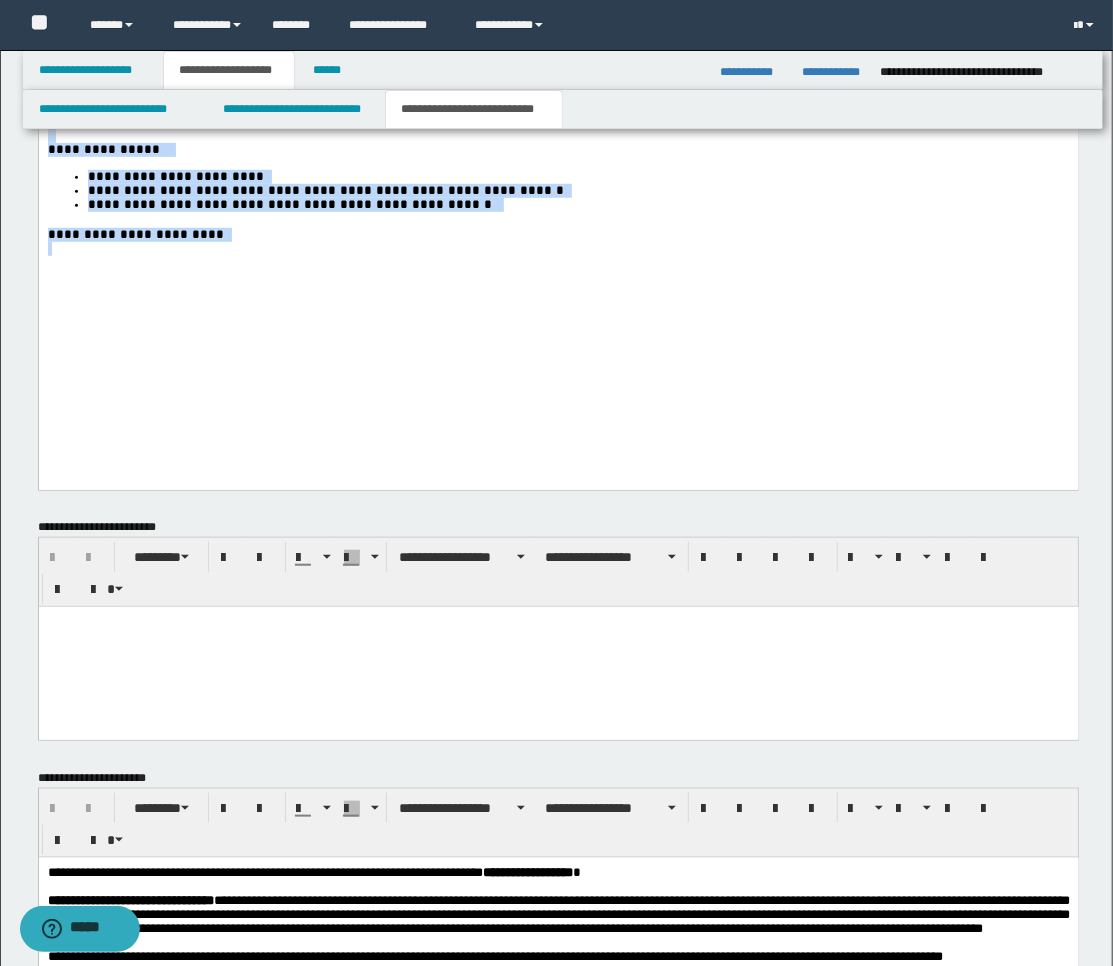 click on "**********" at bounding box center [558, -366] 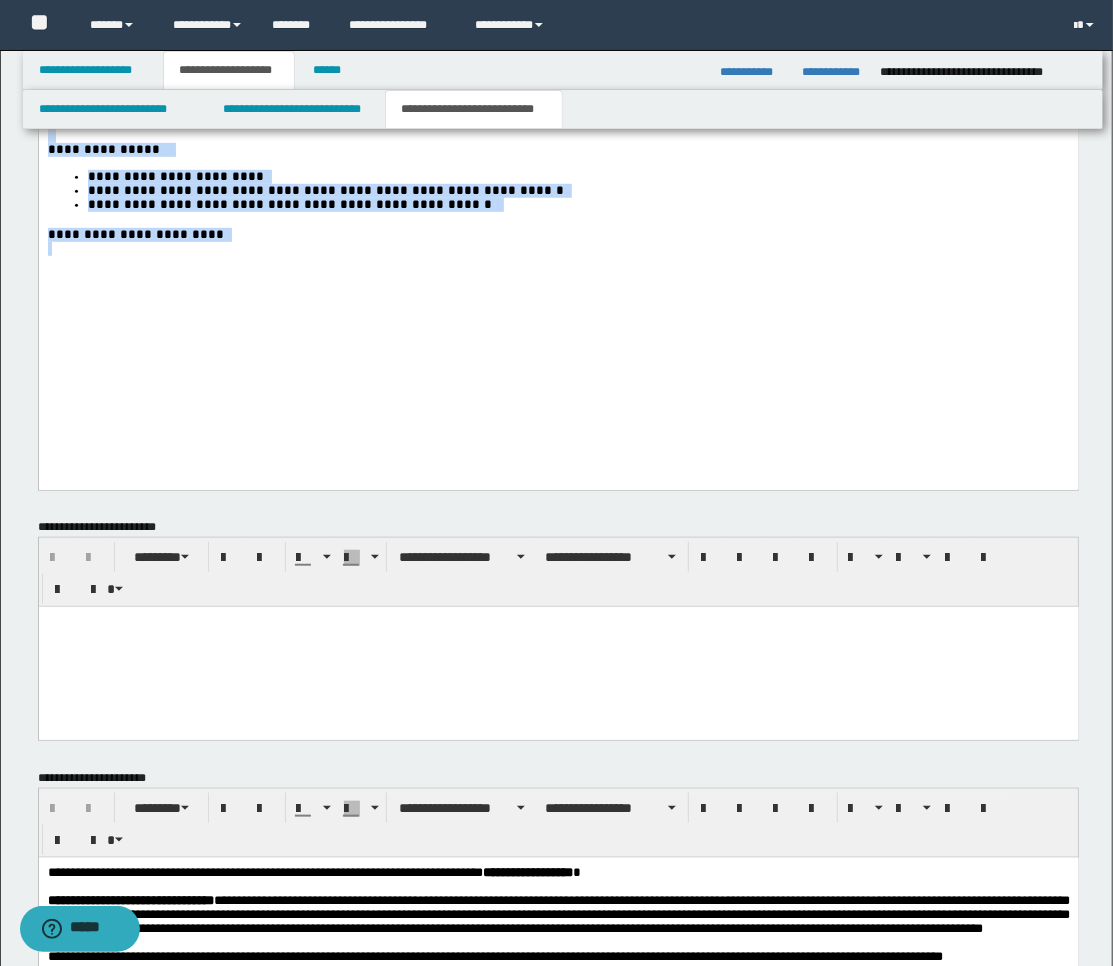 type 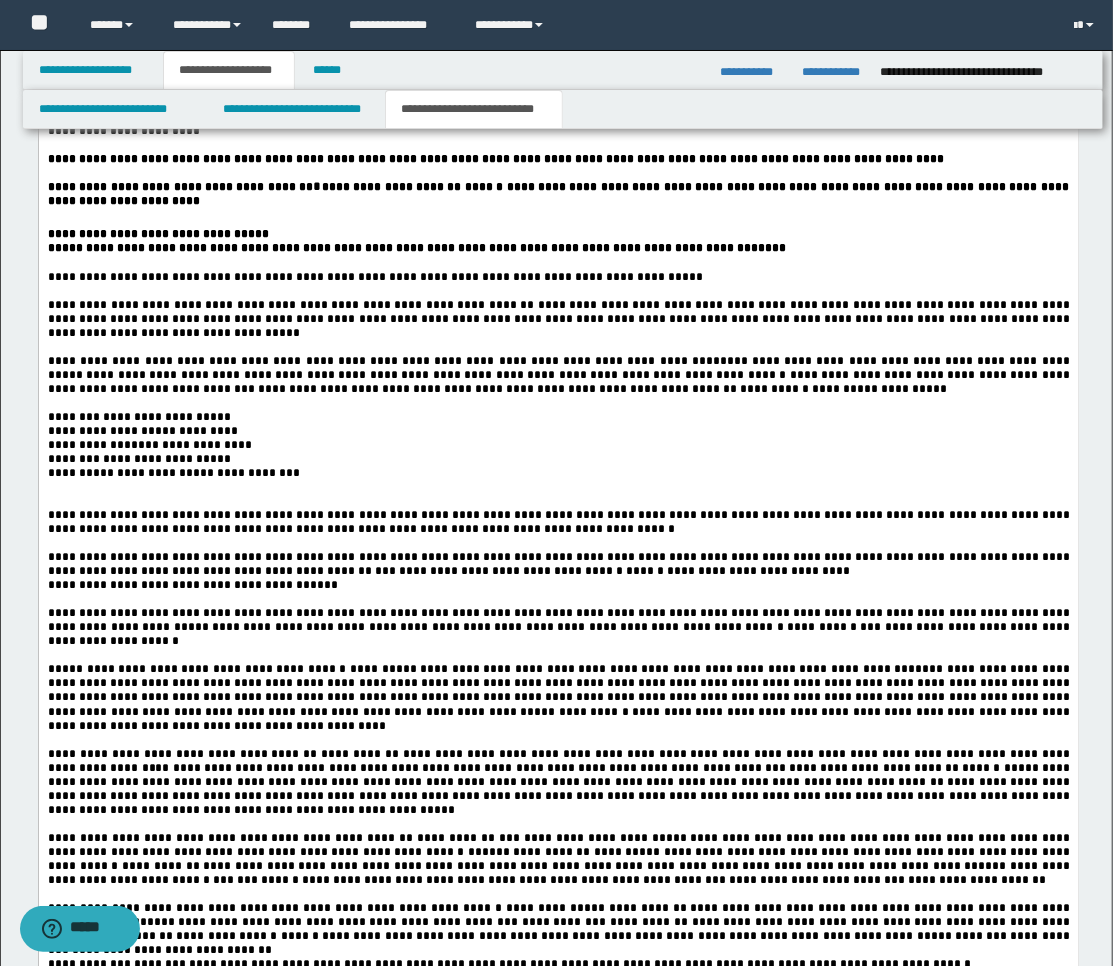 scroll, scrollTop: 3205, scrollLeft: 0, axis: vertical 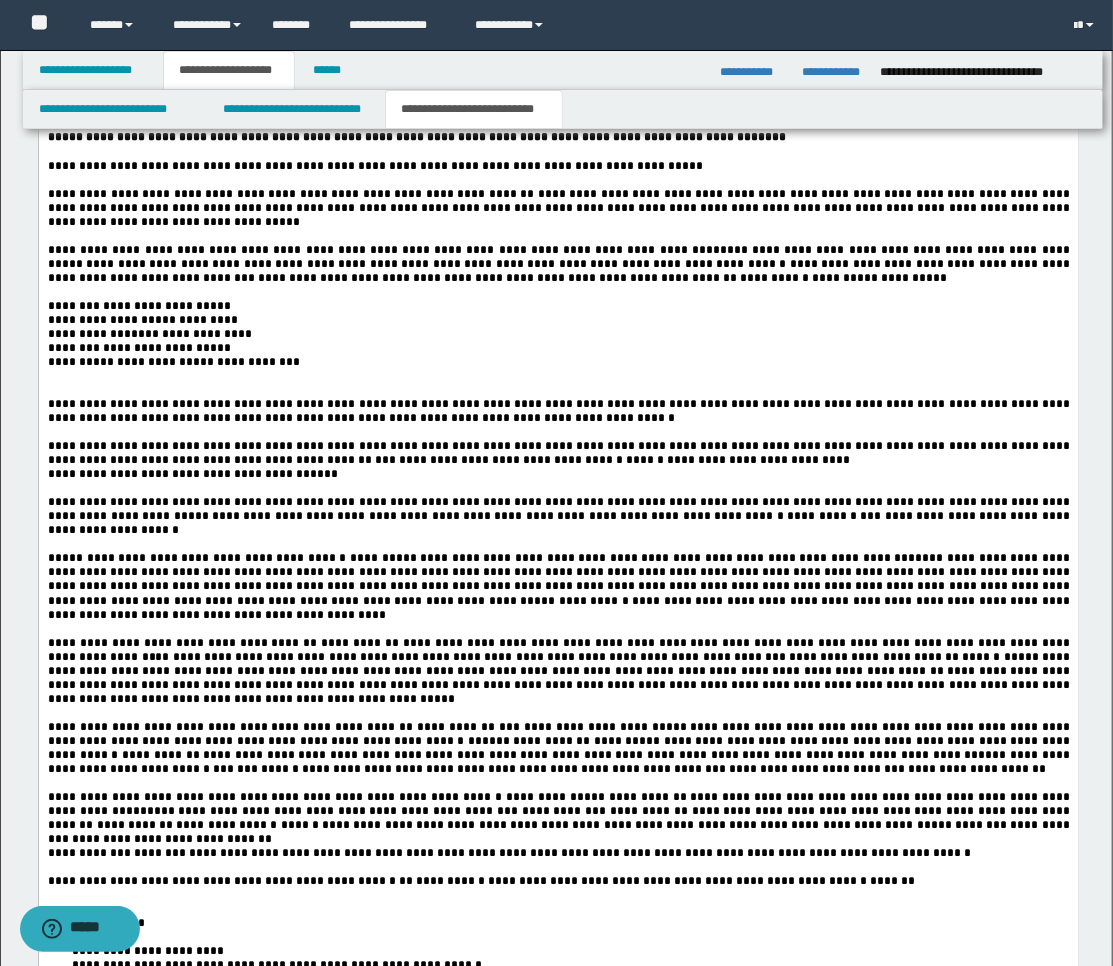 click at bounding box center [558, 390] 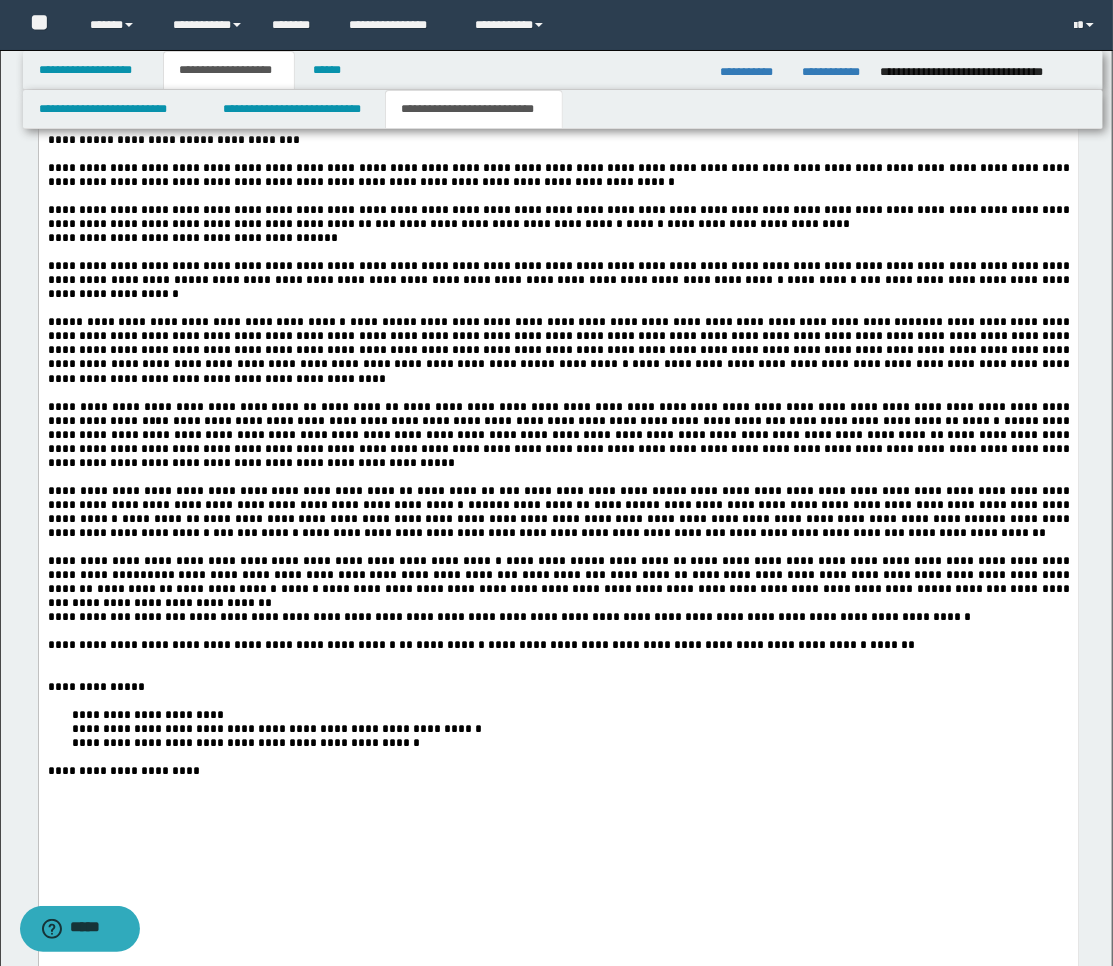 scroll, scrollTop: 3538, scrollLeft: 0, axis: vertical 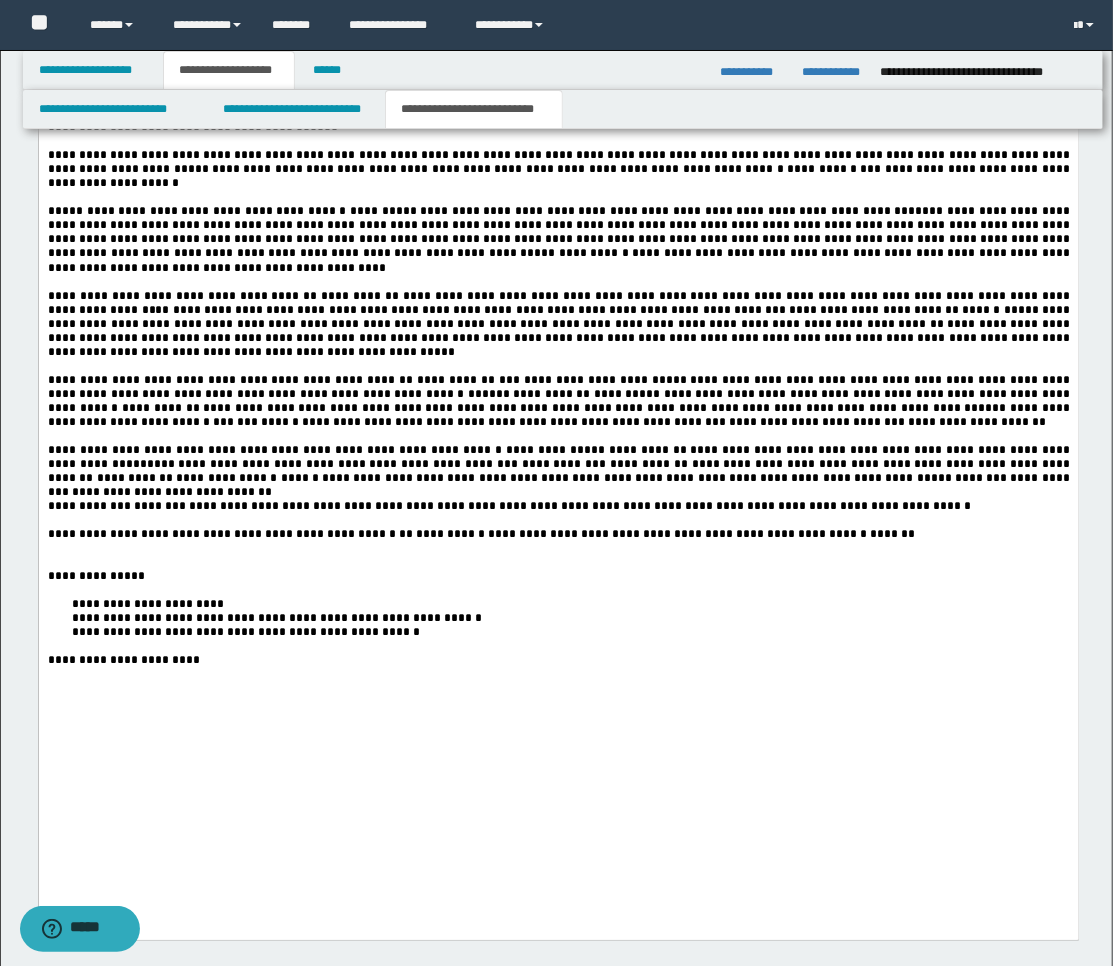 click at bounding box center [558, 562] 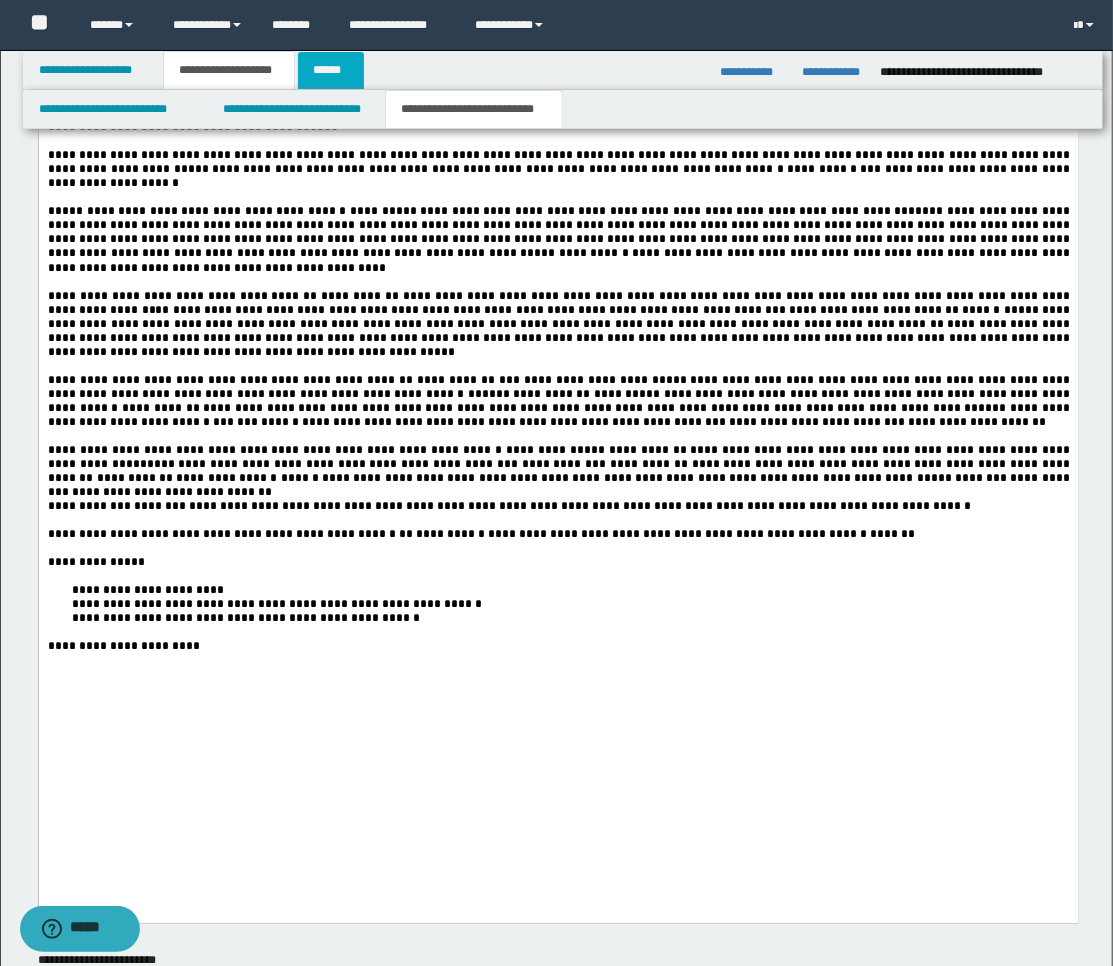 click on "******" at bounding box center [331, 70] 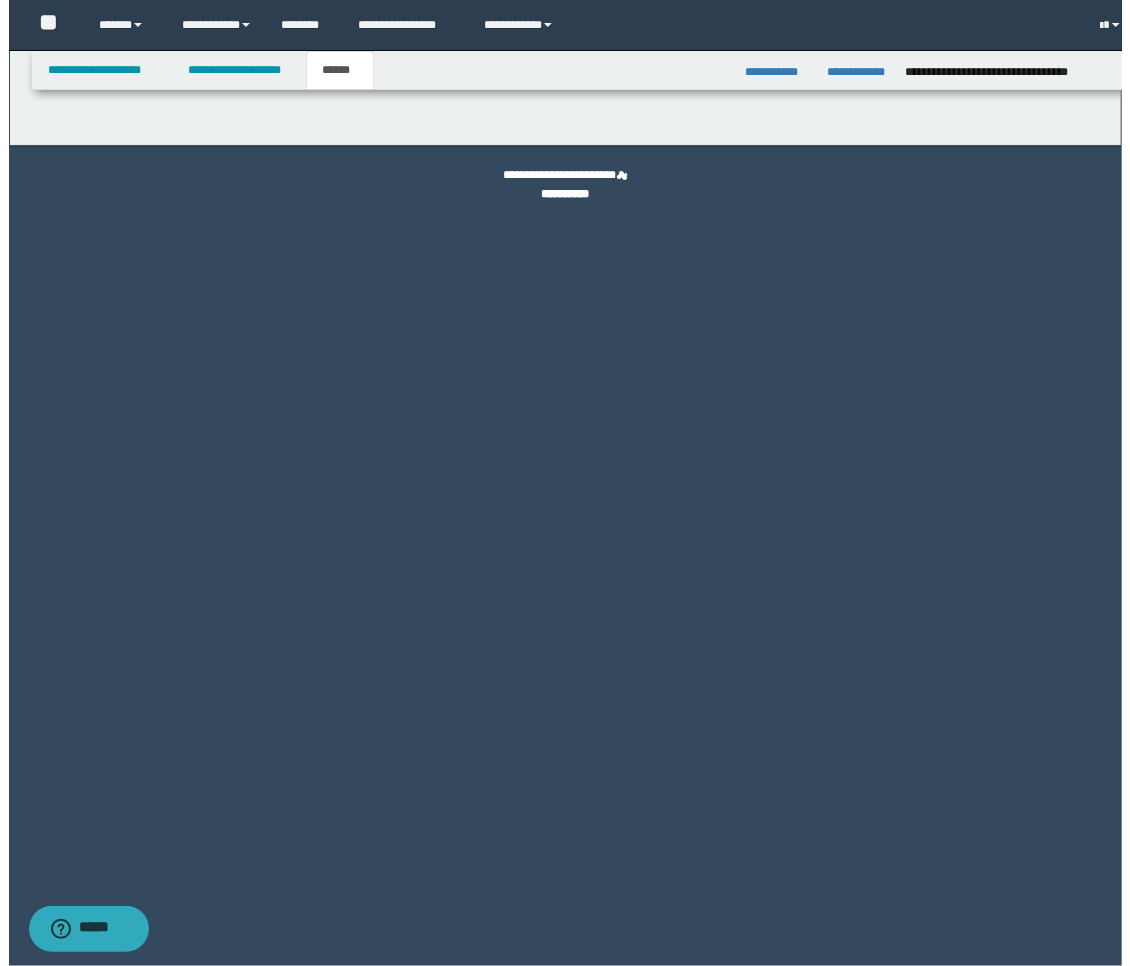 scroll, scrollTop: 0, scrollLeft: 0, axis: both 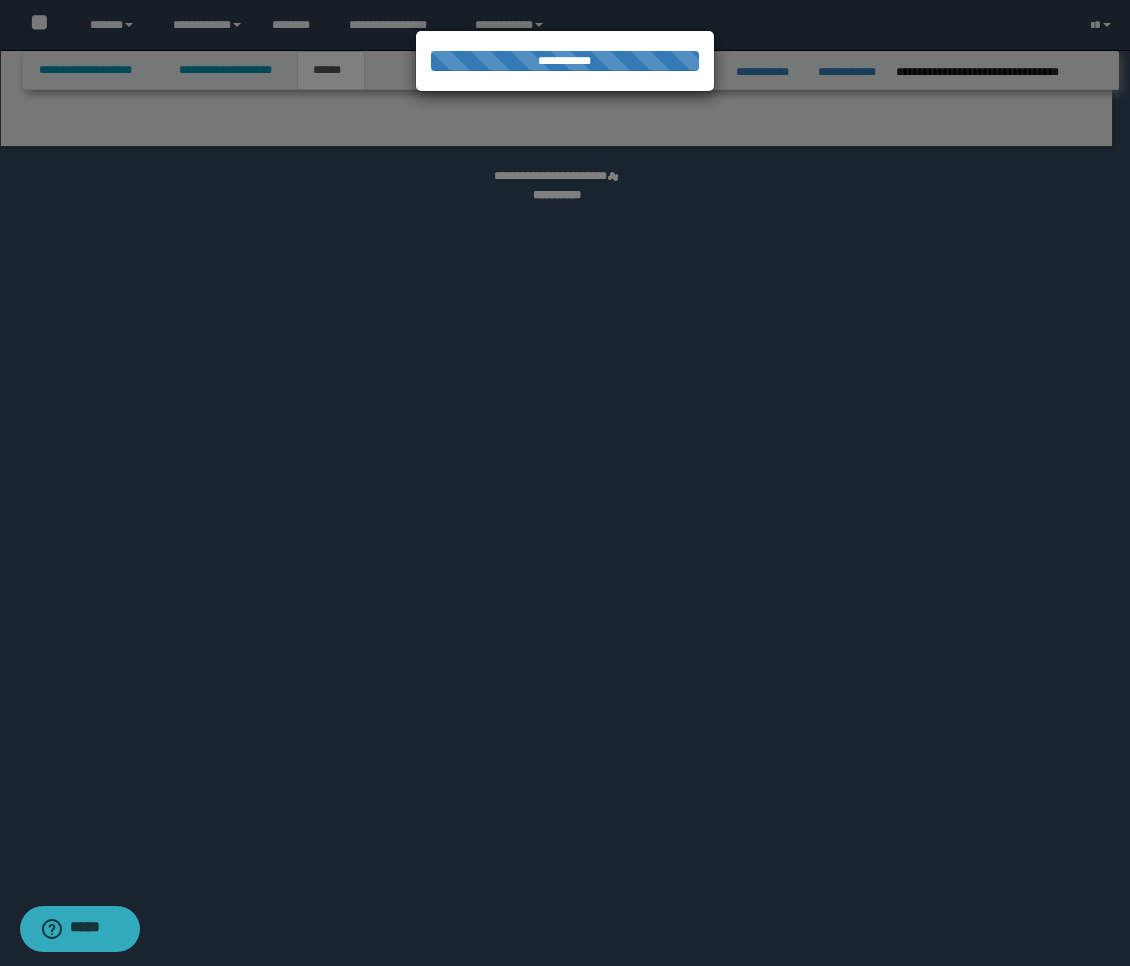 select on "*" 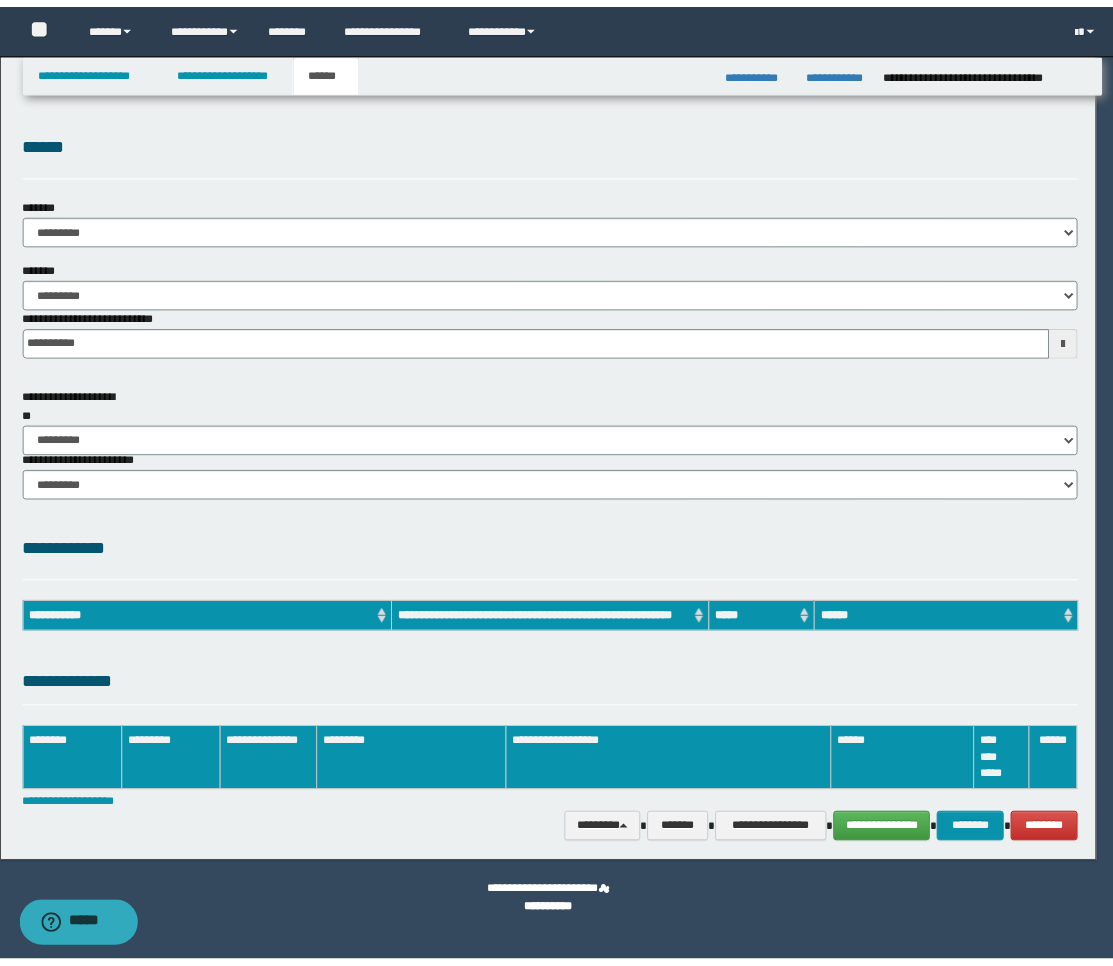 scroll, scrollTop: 0, scrollLeft: 0, axis: both 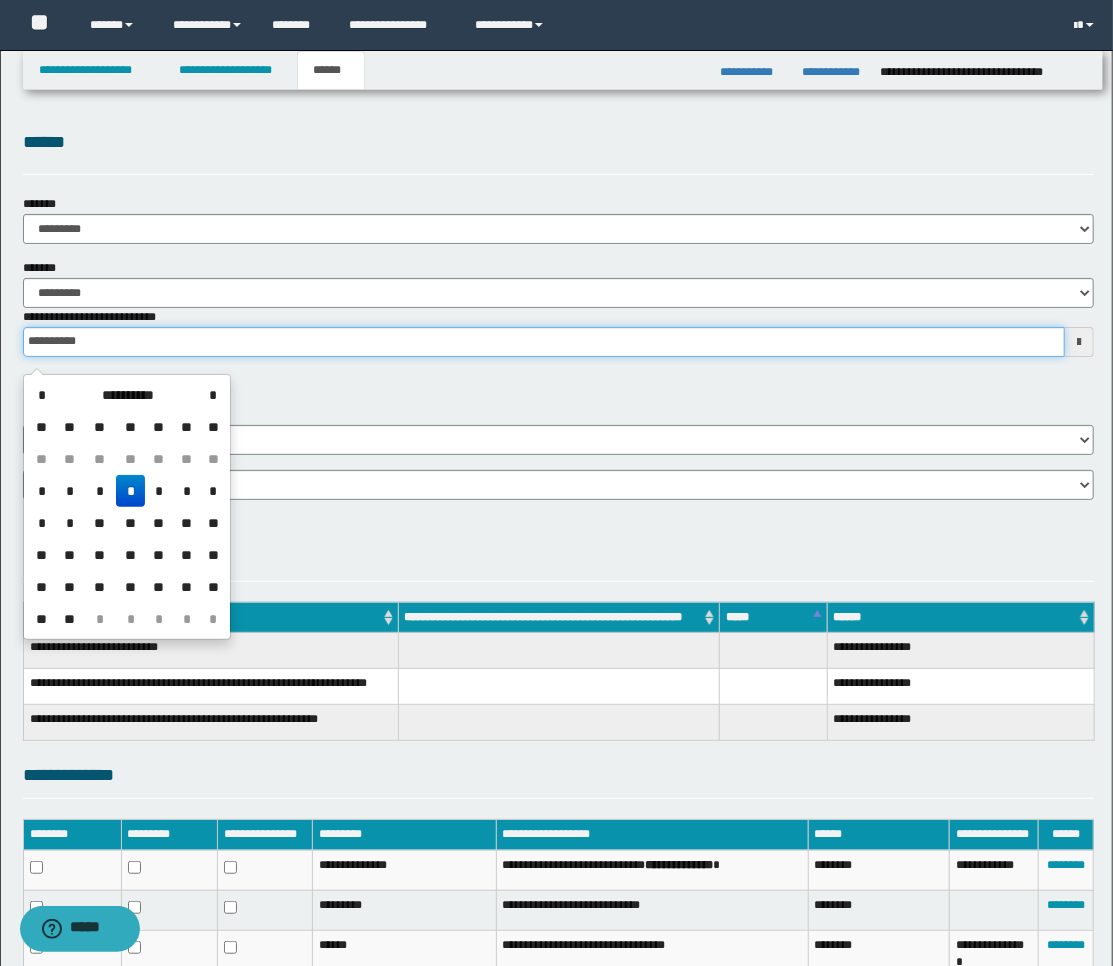 click on "**********" at bounding box center [544, 342] 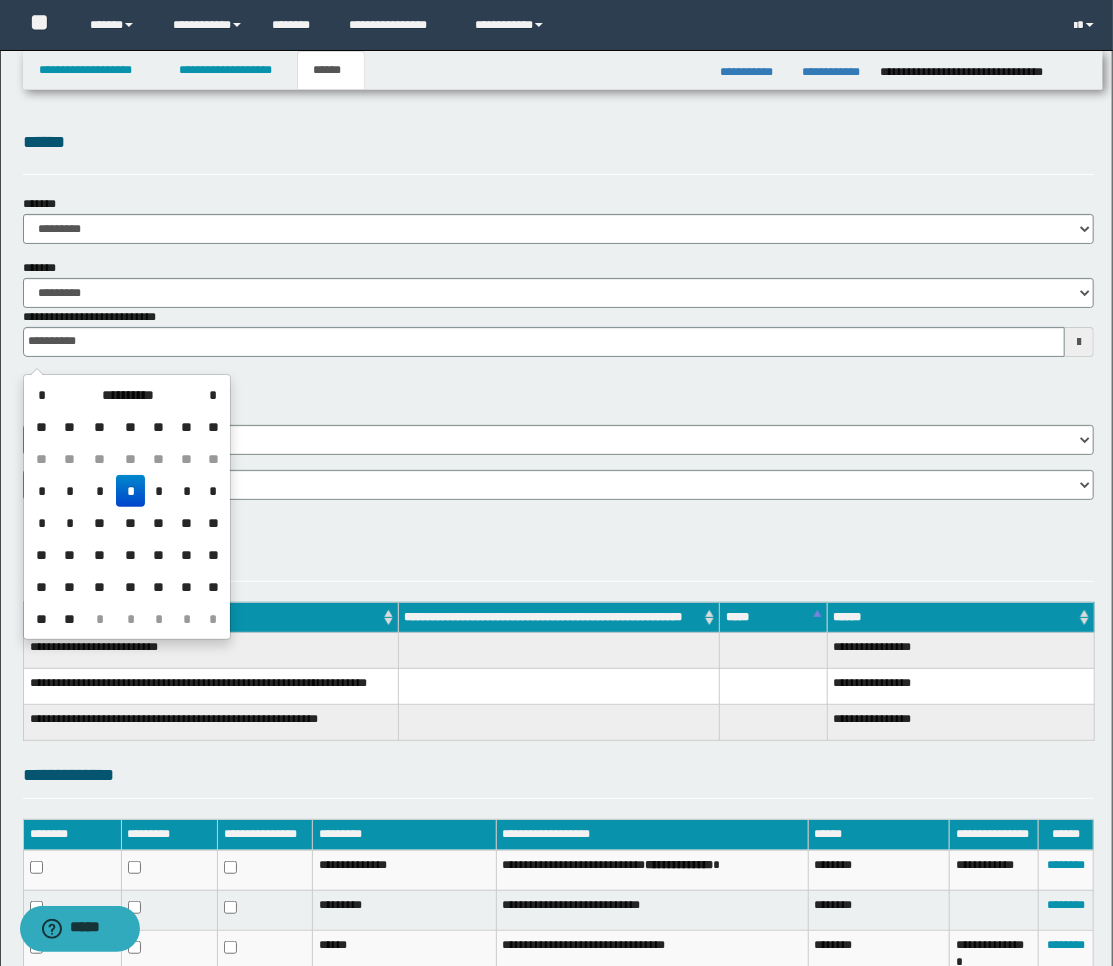click on "**********" at bounding box center (128, 395) 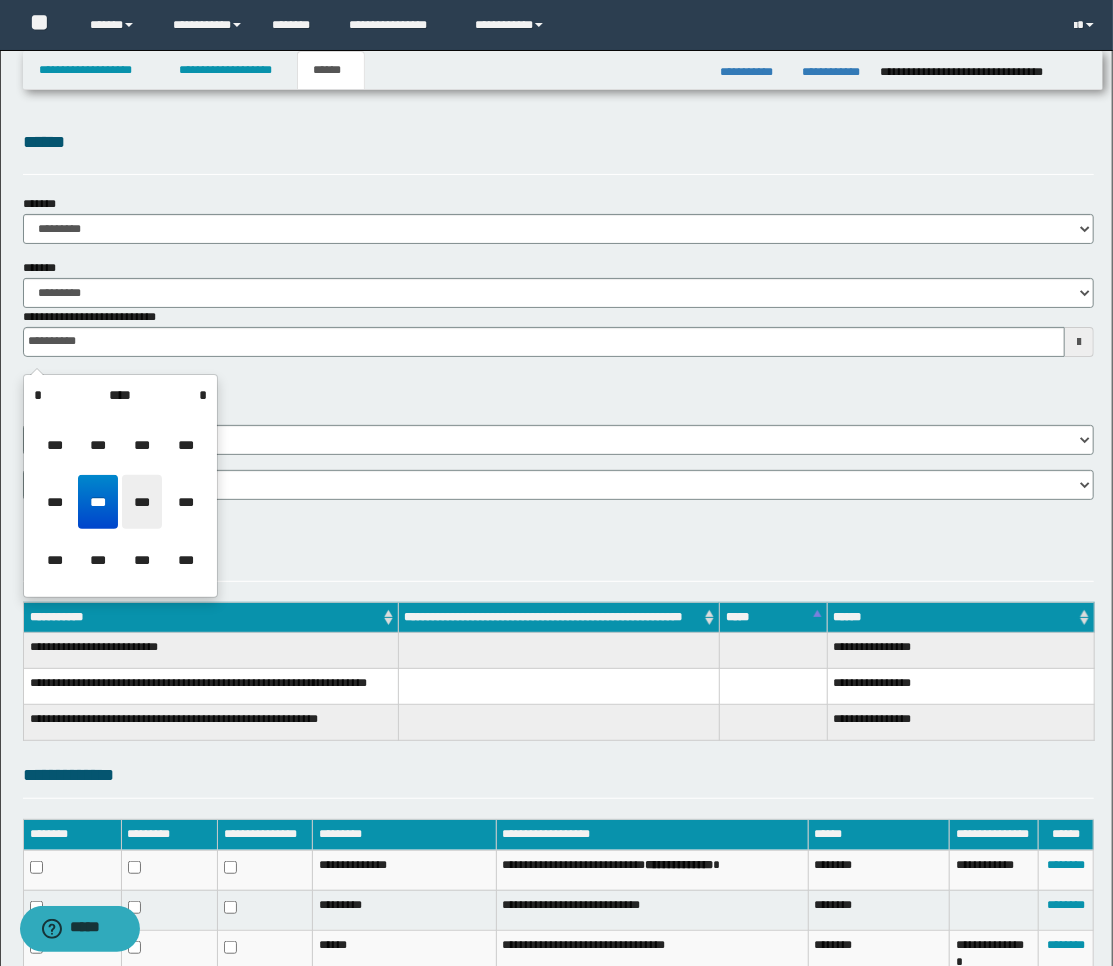 click on "***" at bounding box center [142, 502] 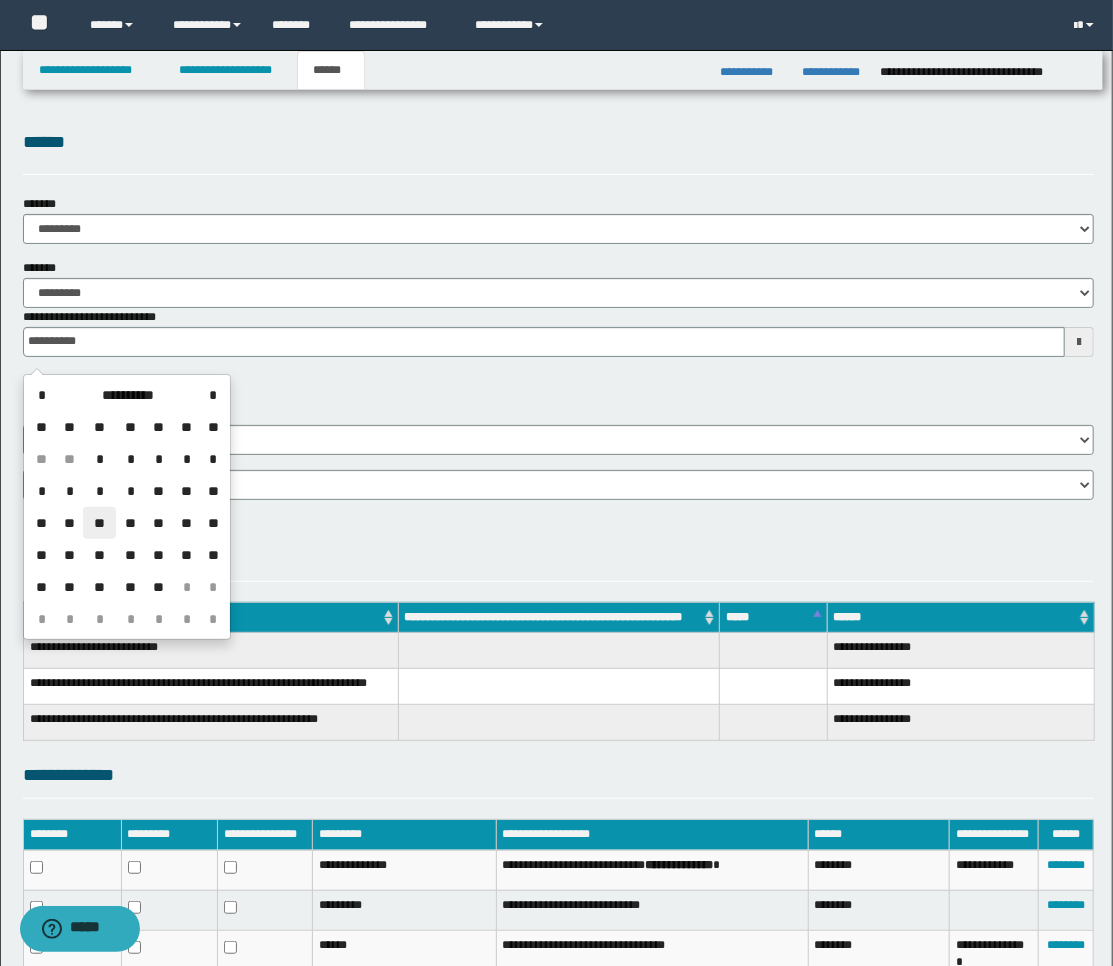 click on "**" at bounding box center [99, 523] 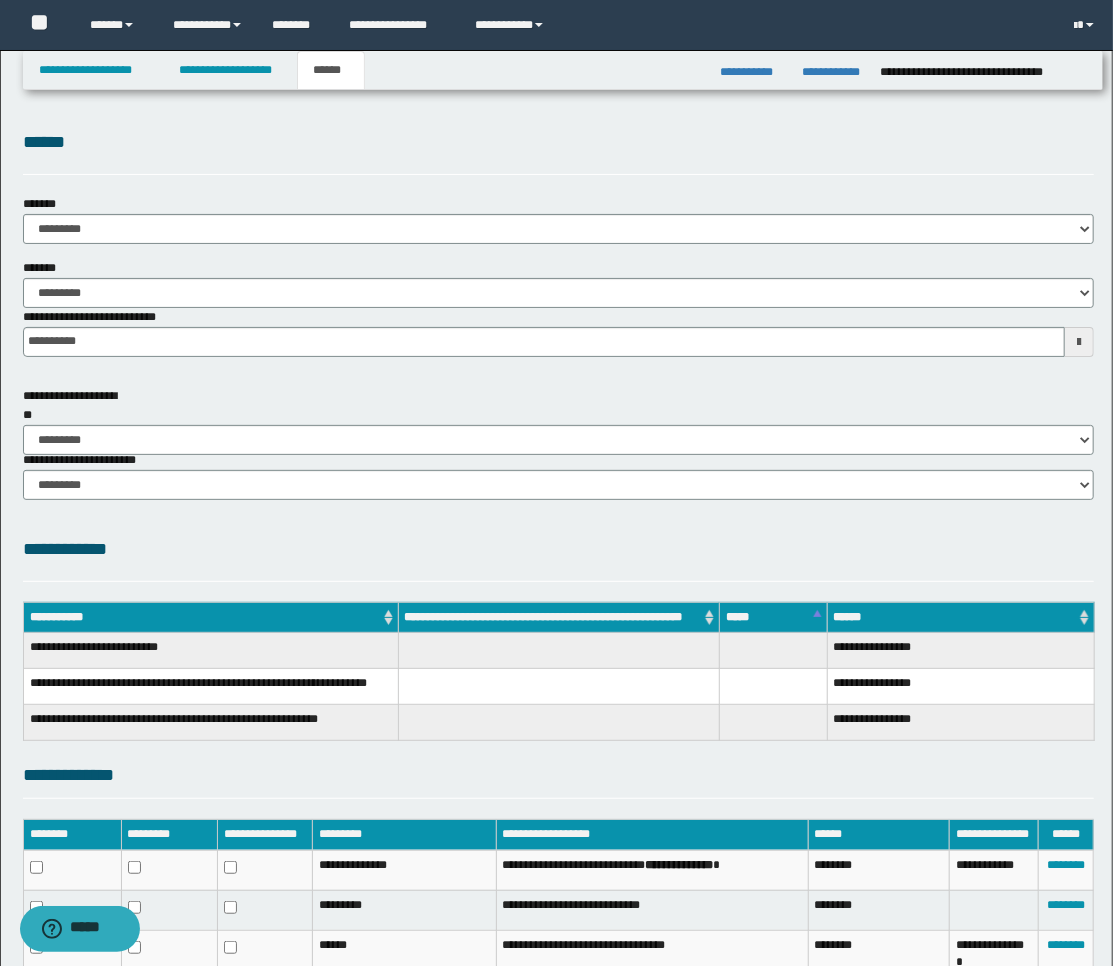 click on "**********" at bounding box center (559, 549) 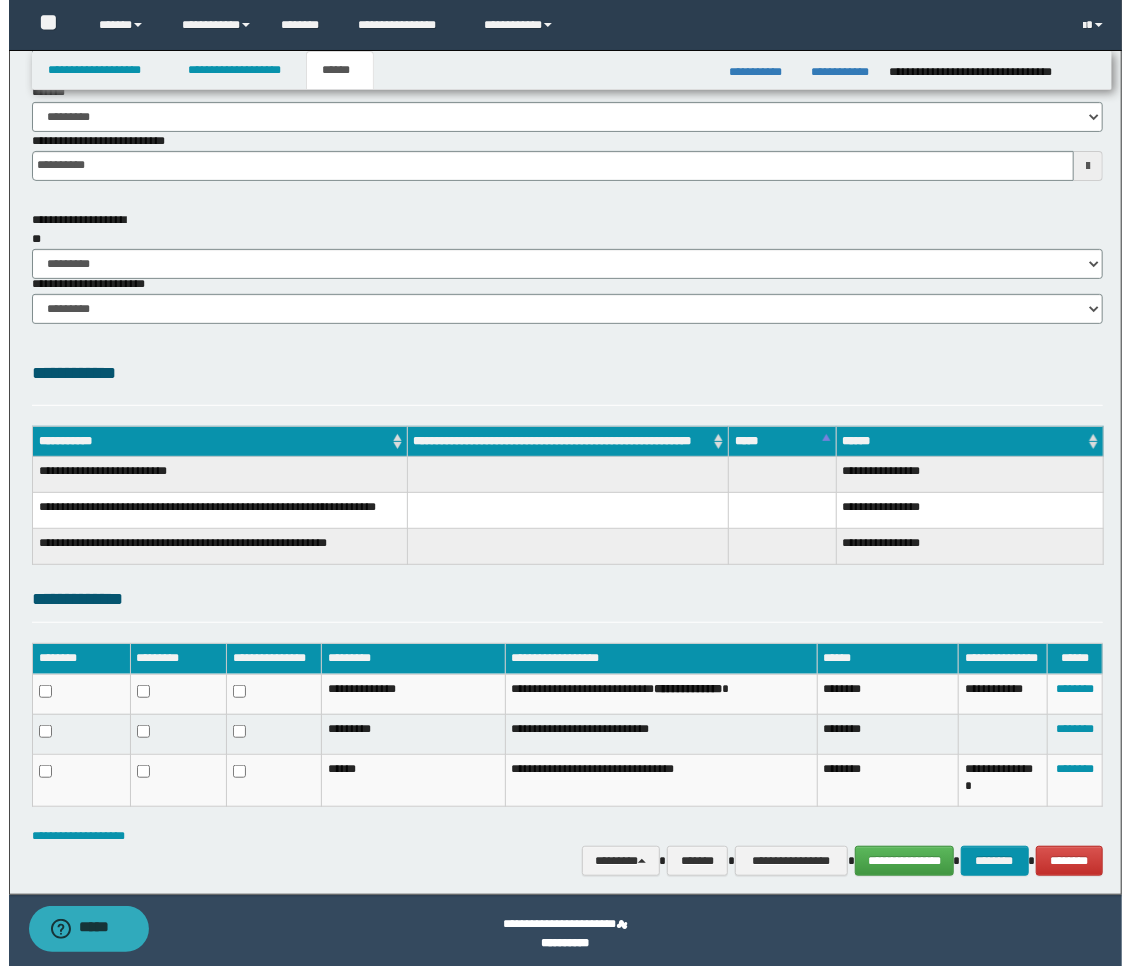 scroll, scrollTop: 182, scrollLeft: 0, axis: vertical 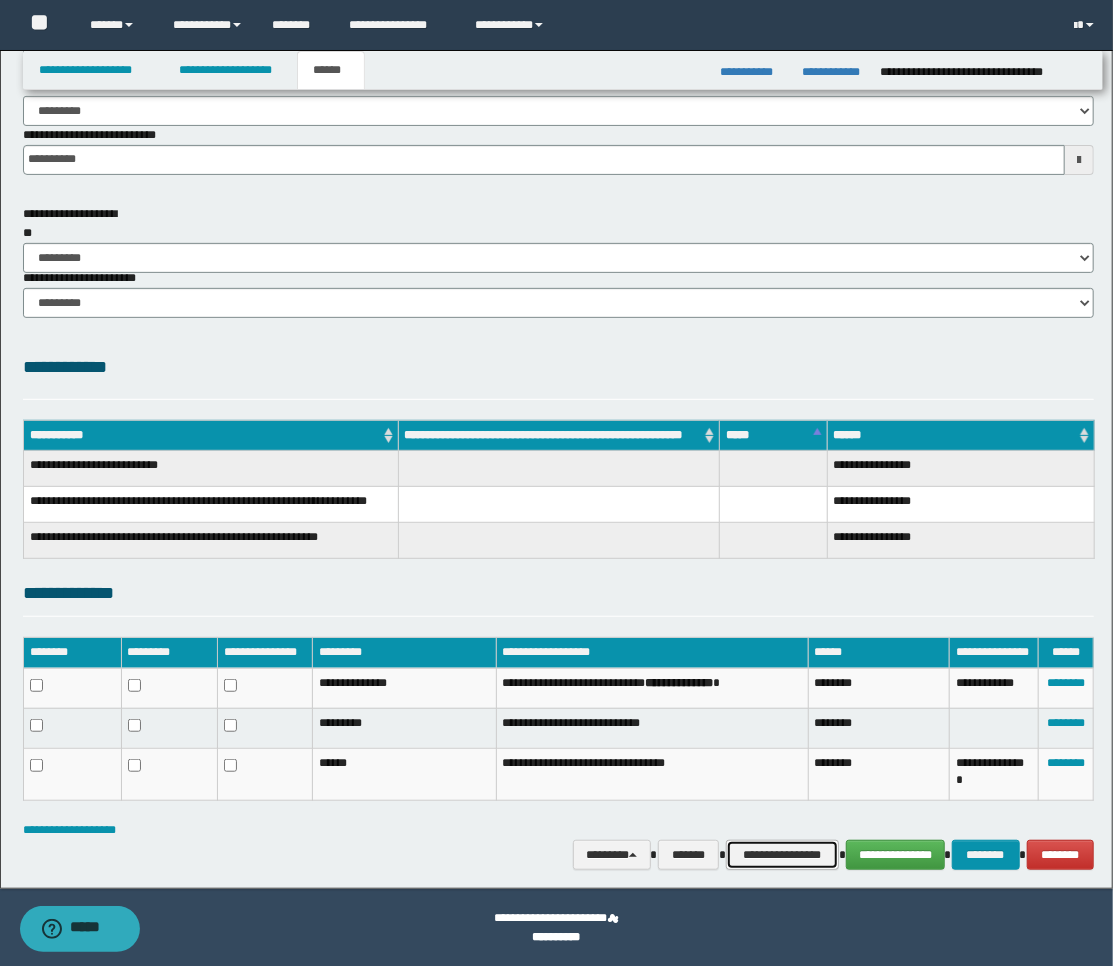 click on "**********" at bounding box center [782, 855] 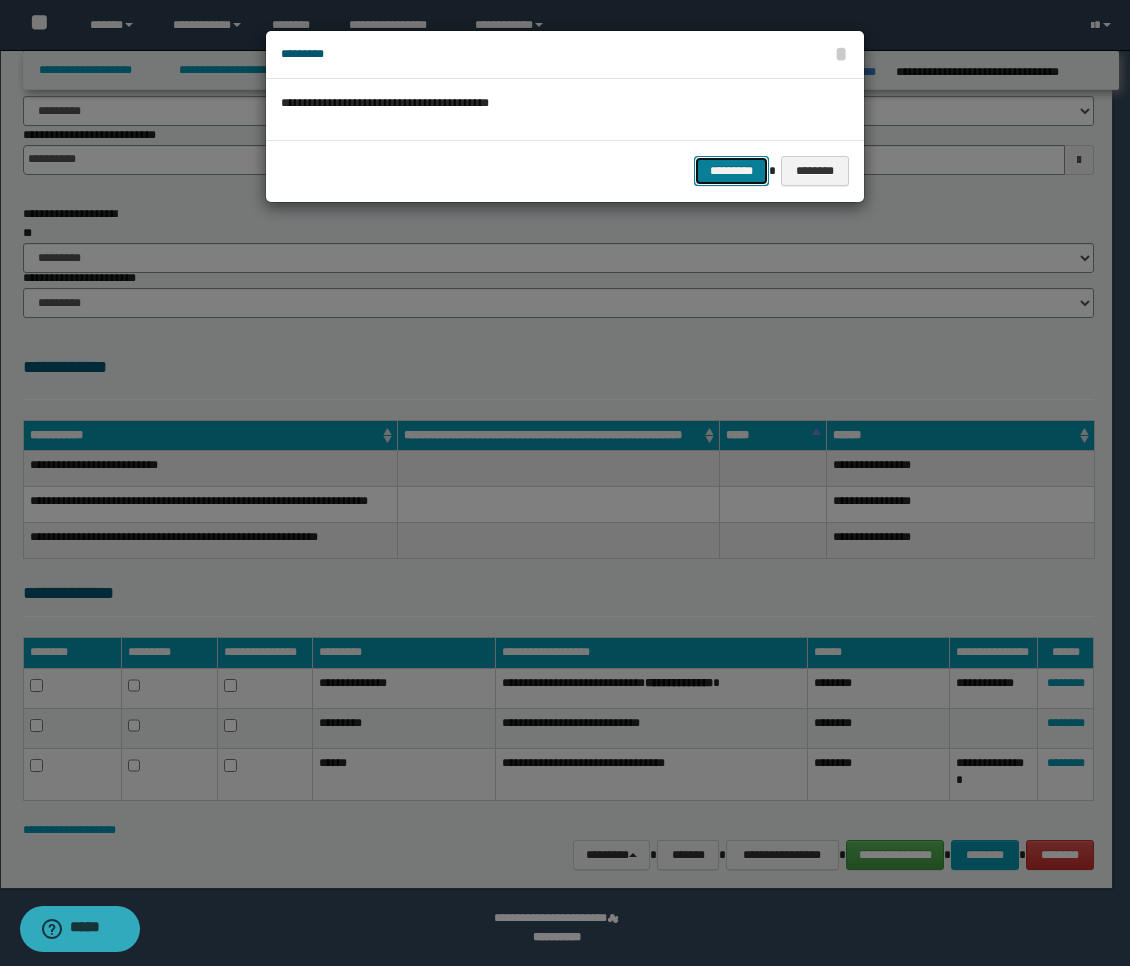 click on "*********" at bounding box center (731, 171) 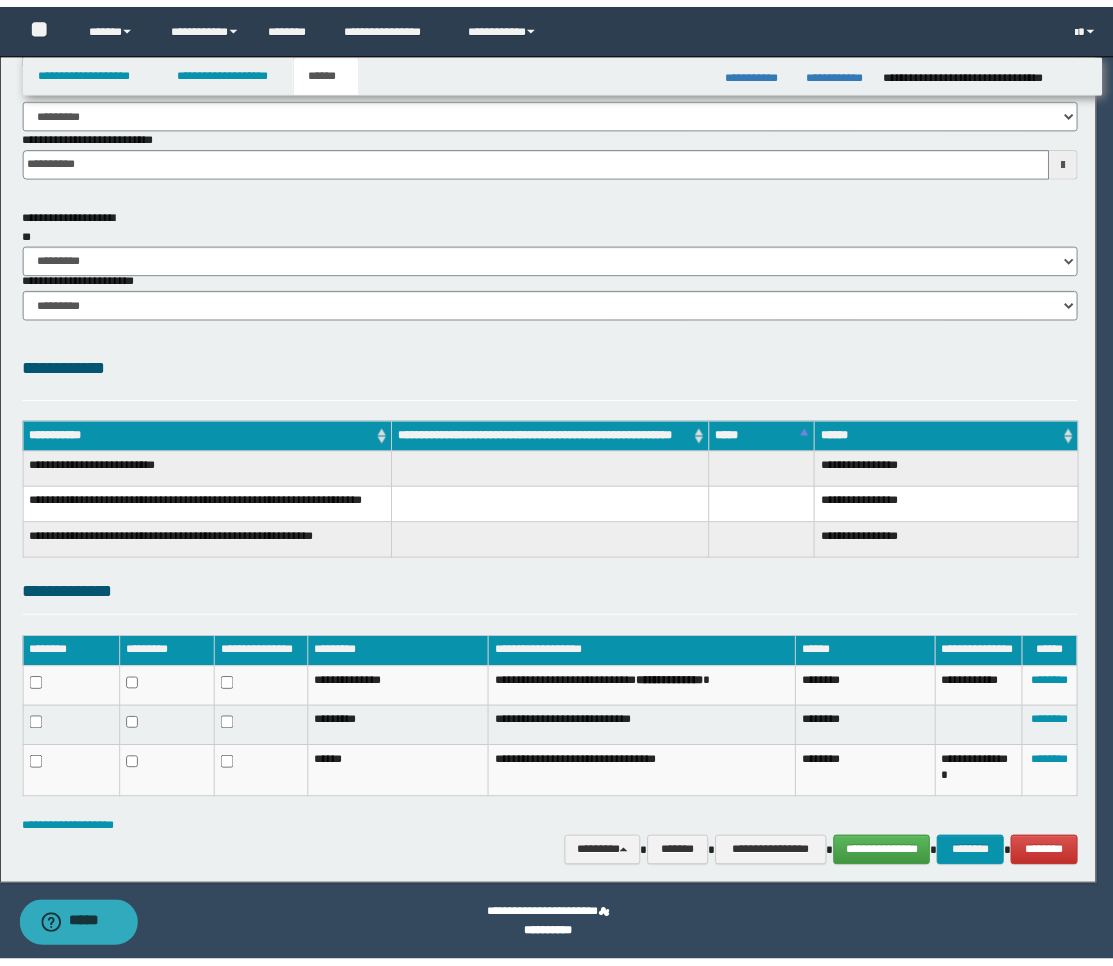 scroll, scrollTop: 165, scrollLeft: 0, axis: vertical 